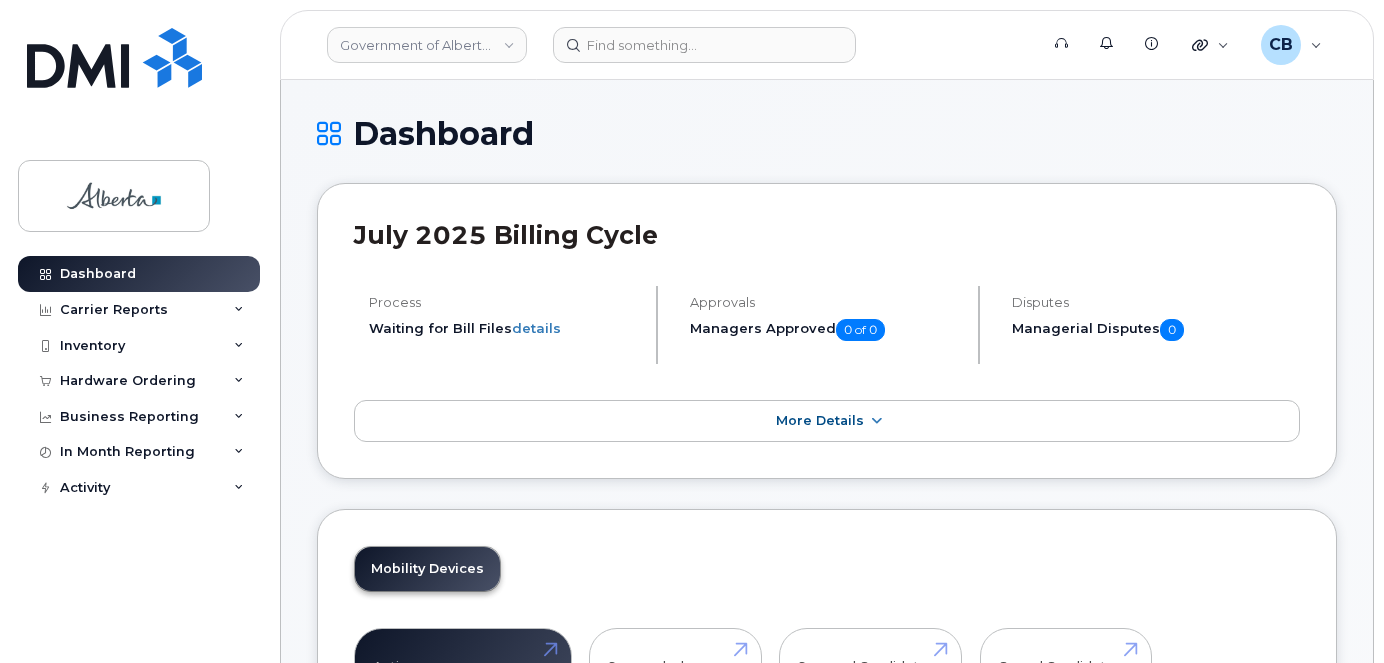 scroll, scrollTop: 0, scrollLeft: 0, axis: both 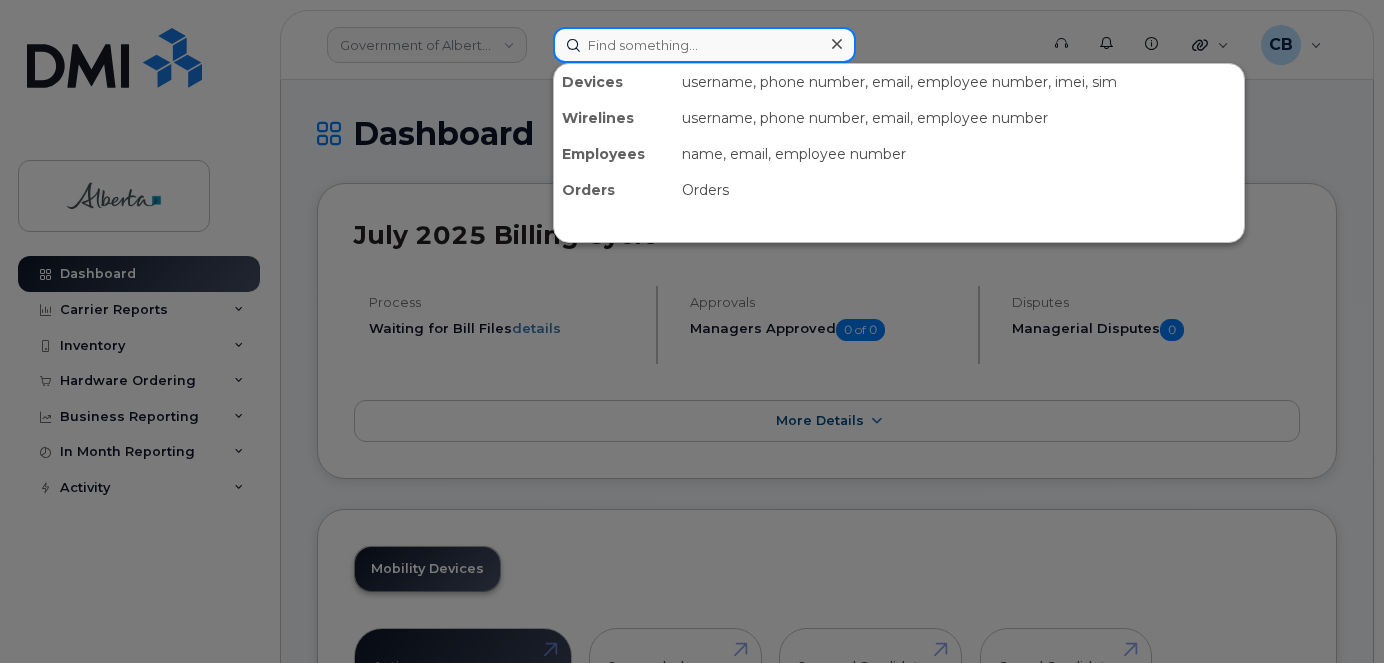 click at bounding box center (704, 45) 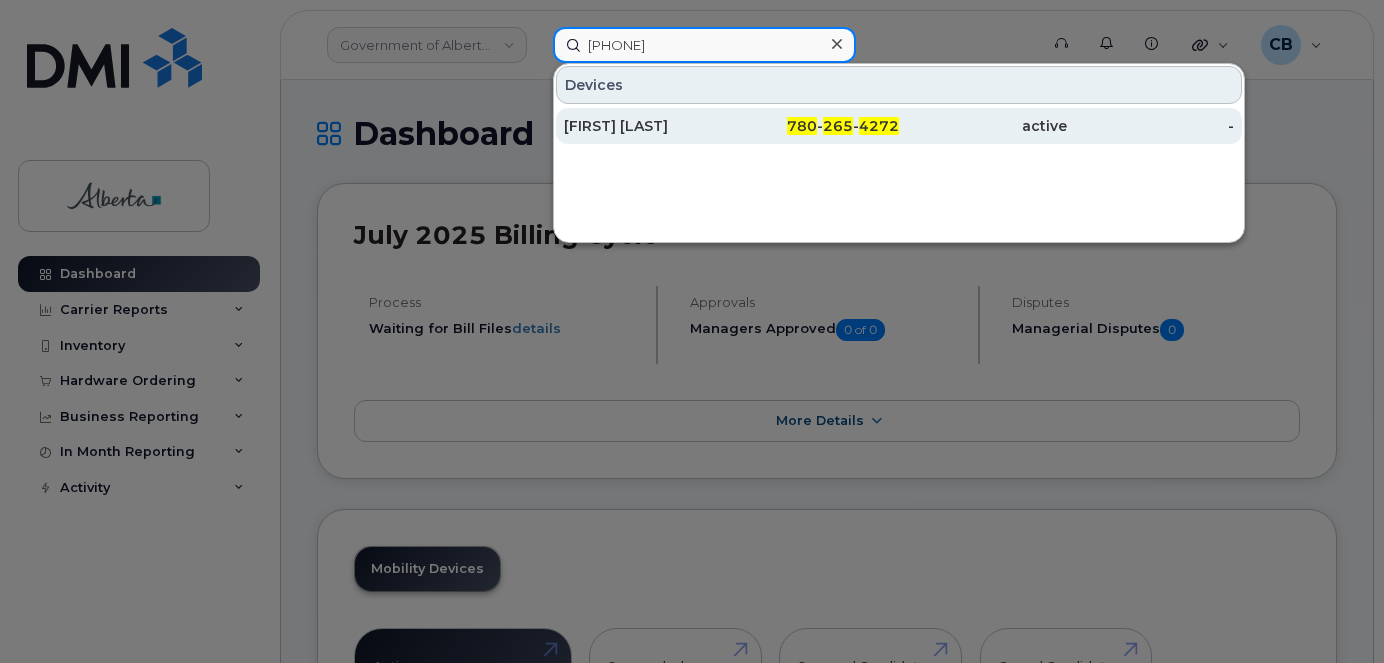 type on "[PHONE]" 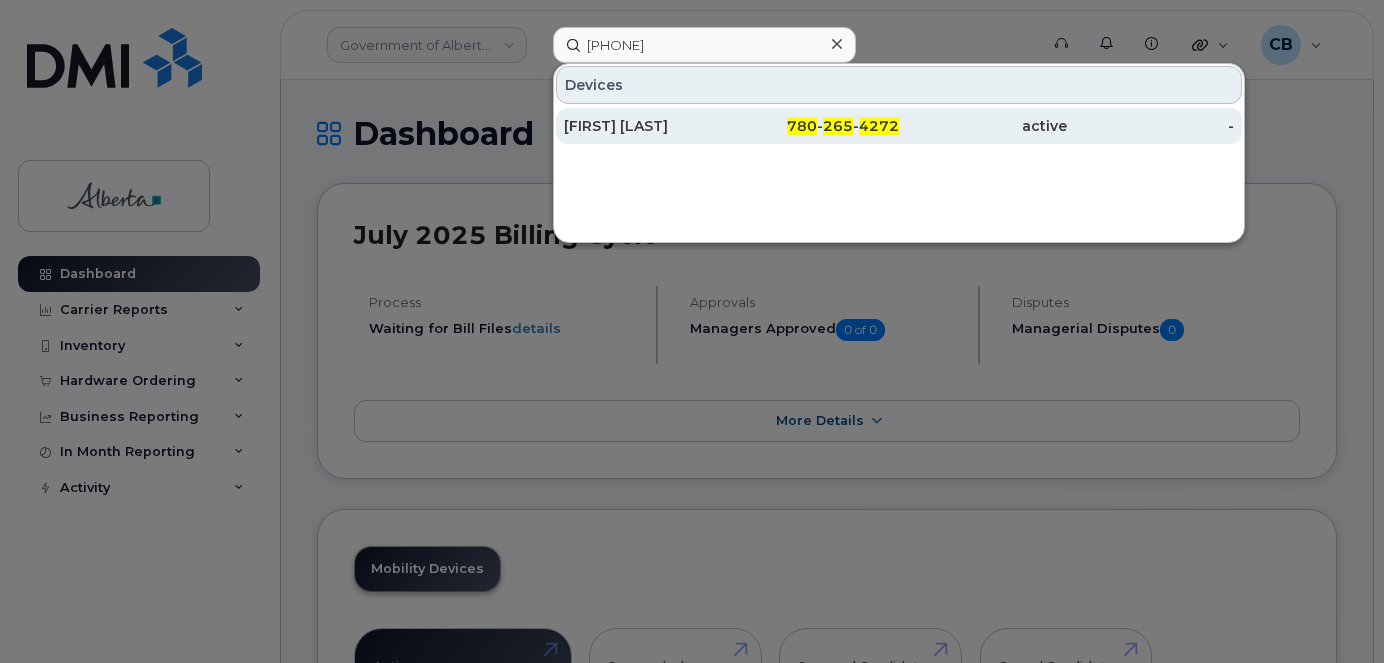 click on "[FIRST] [LAST]" at bounding box center (648, 126) 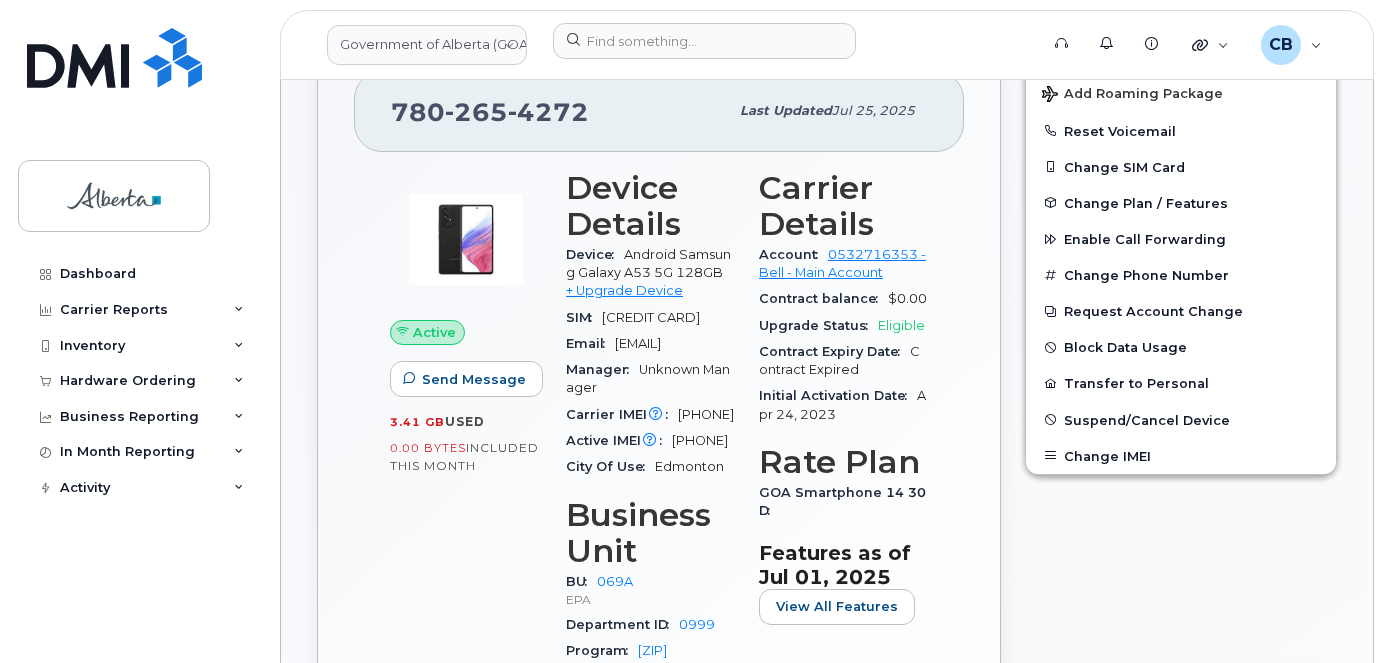 scroll, scrollTop: 400, scrollLeft: 0, axis: vertical 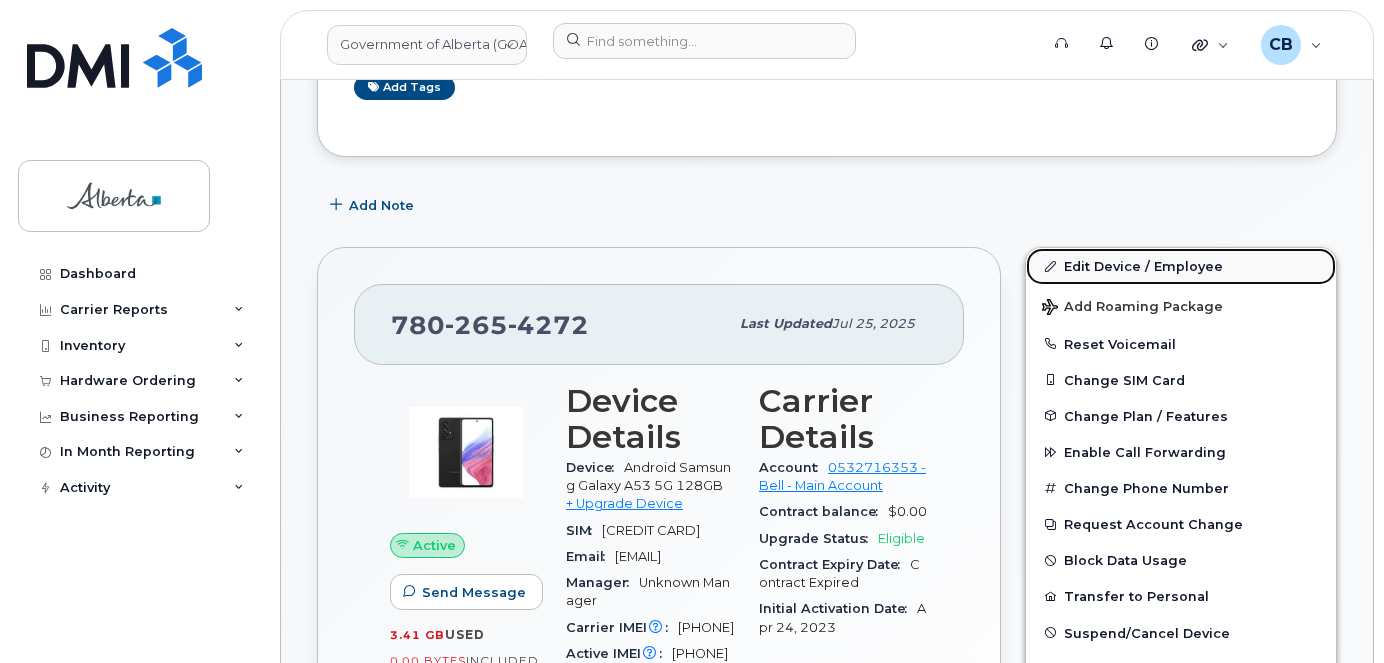 click on "Edit Device / Employee" at bounding box center (1181, 266) 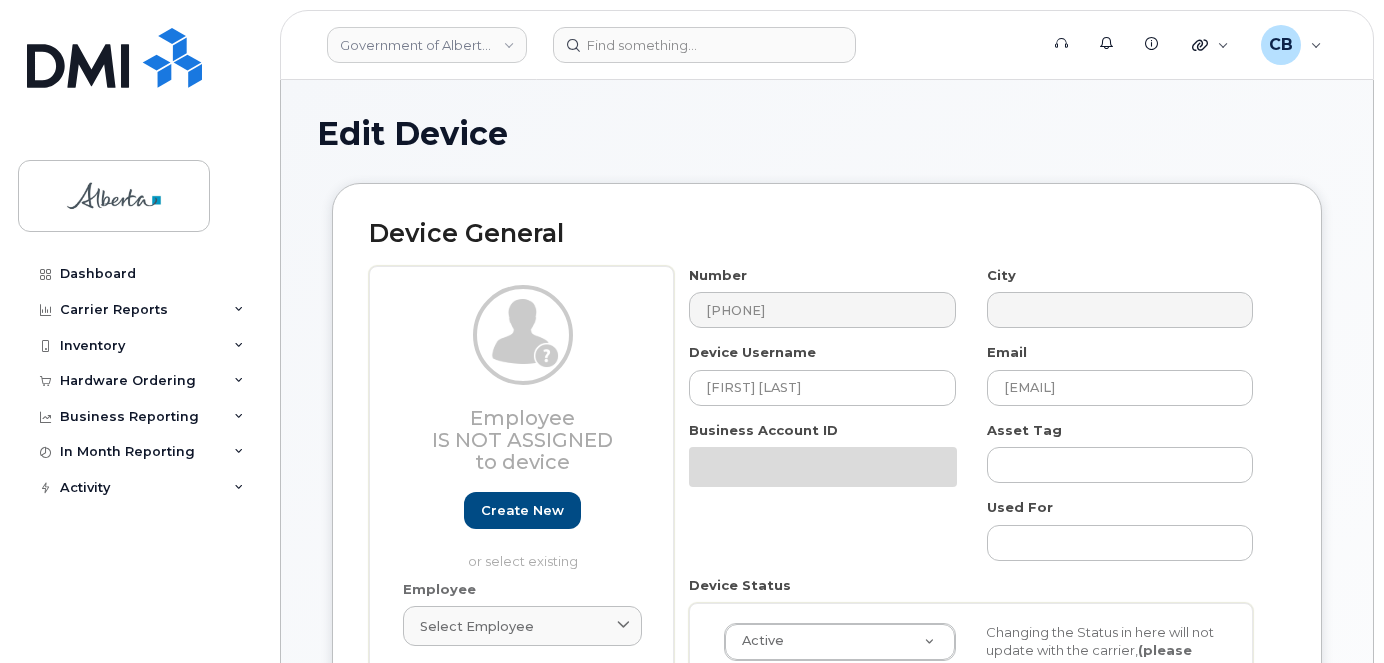 select on "4120331" 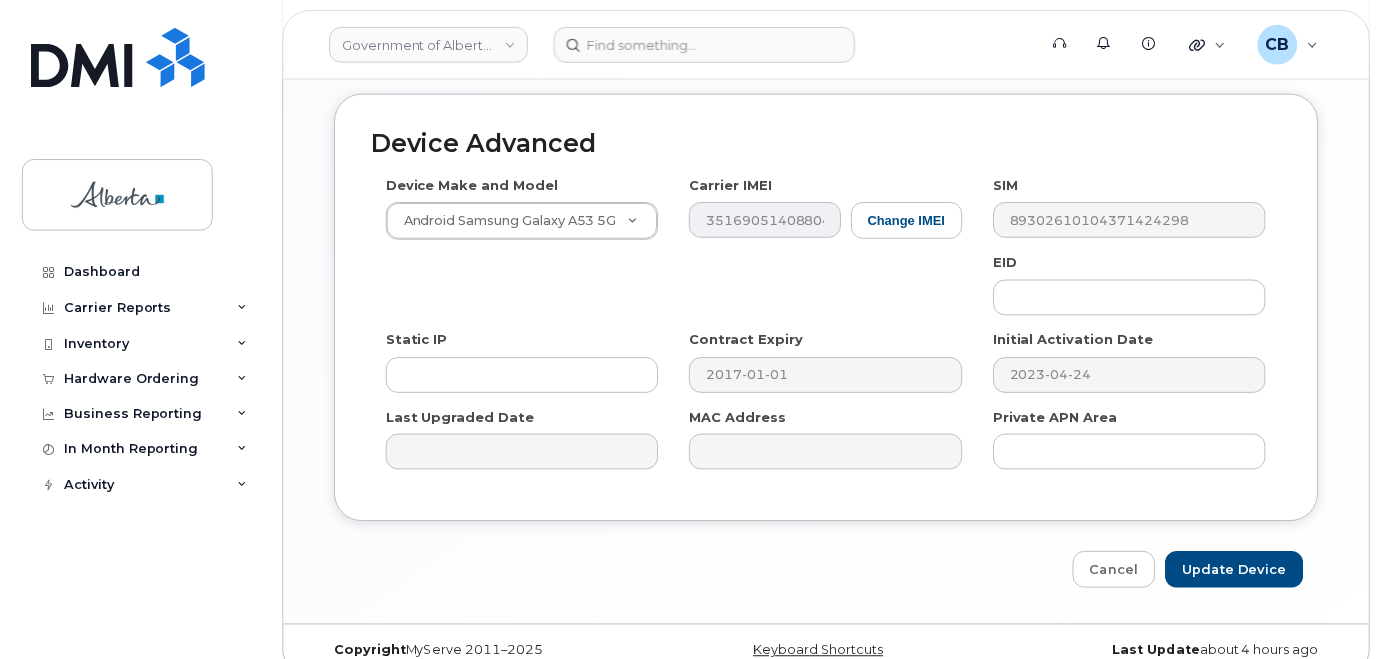 scroll, scrollTop: 1151, scrollLeft: 0, axis: vertical 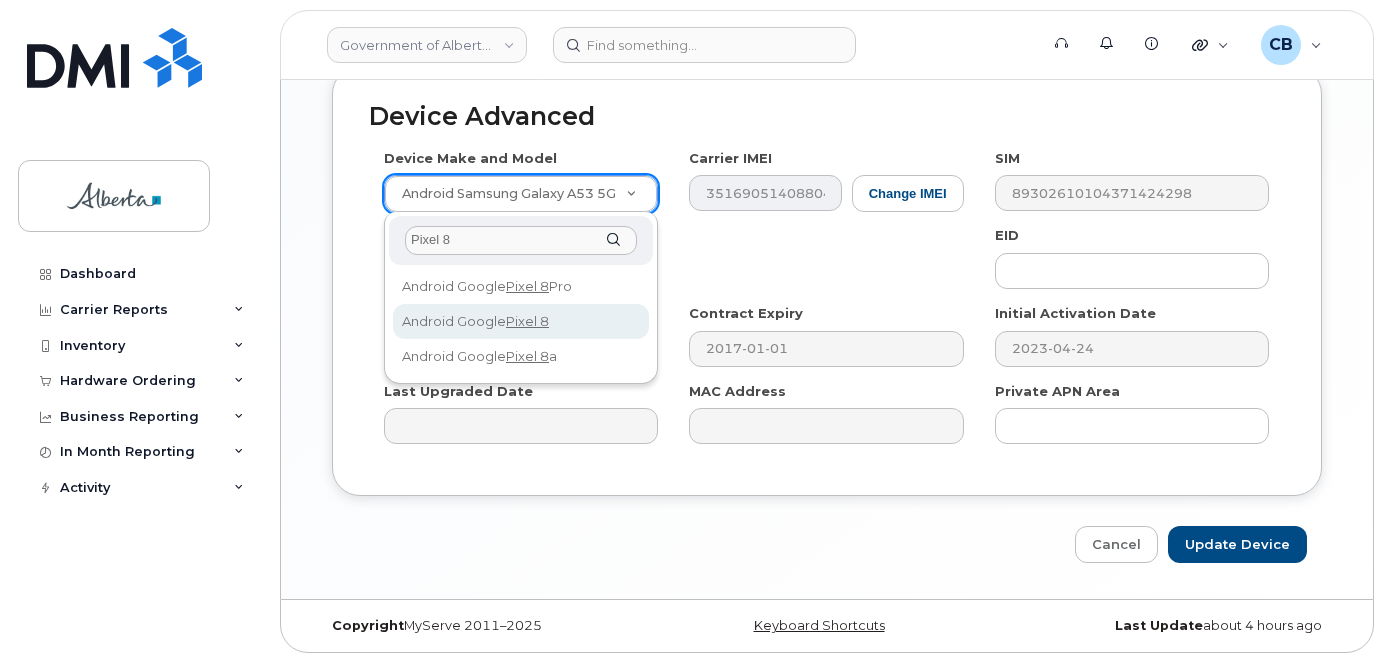 type on "Pixel 8" 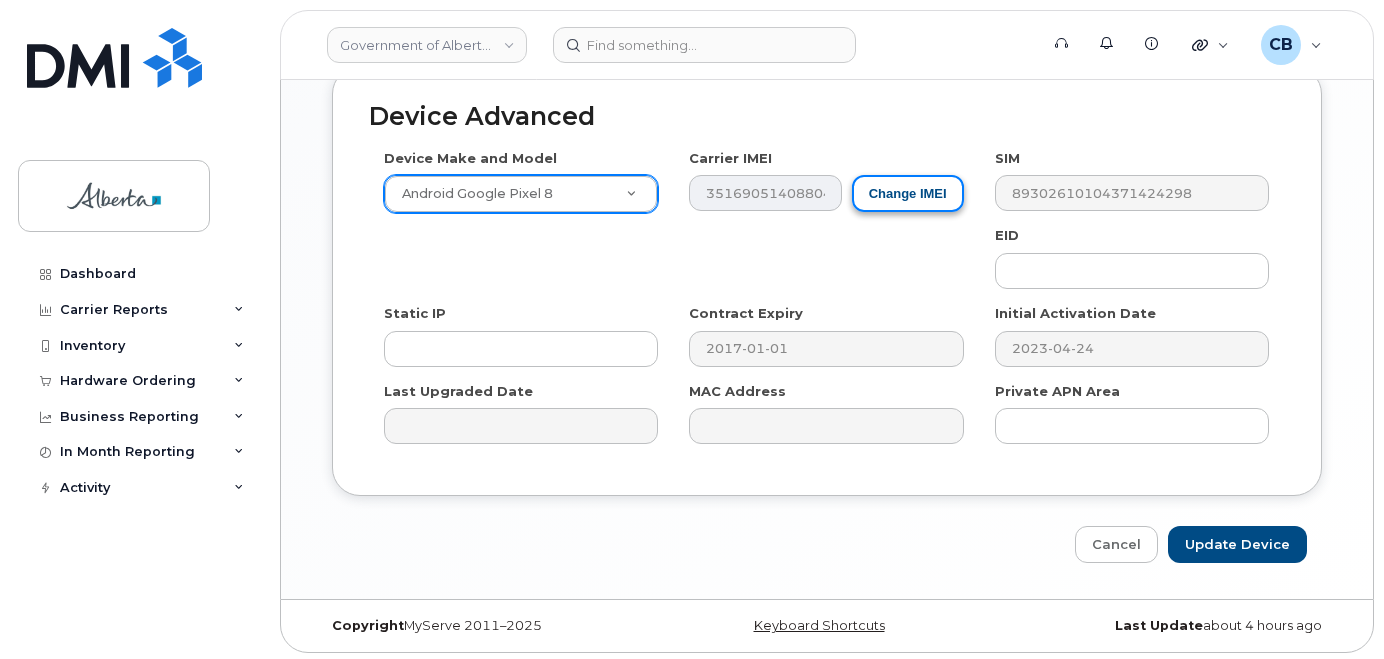 click on "Change IMEI" at bounding box center (908, 193) 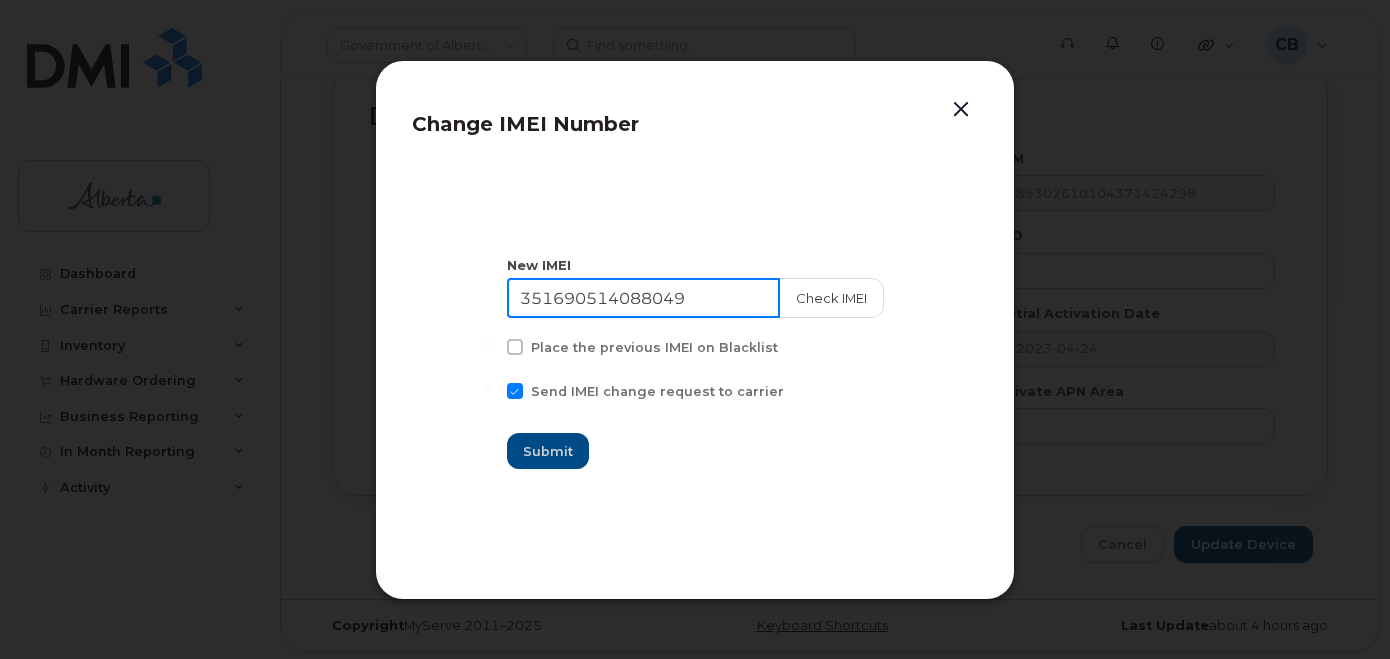 click on "351690514088049" at bounding box center (643, 298) 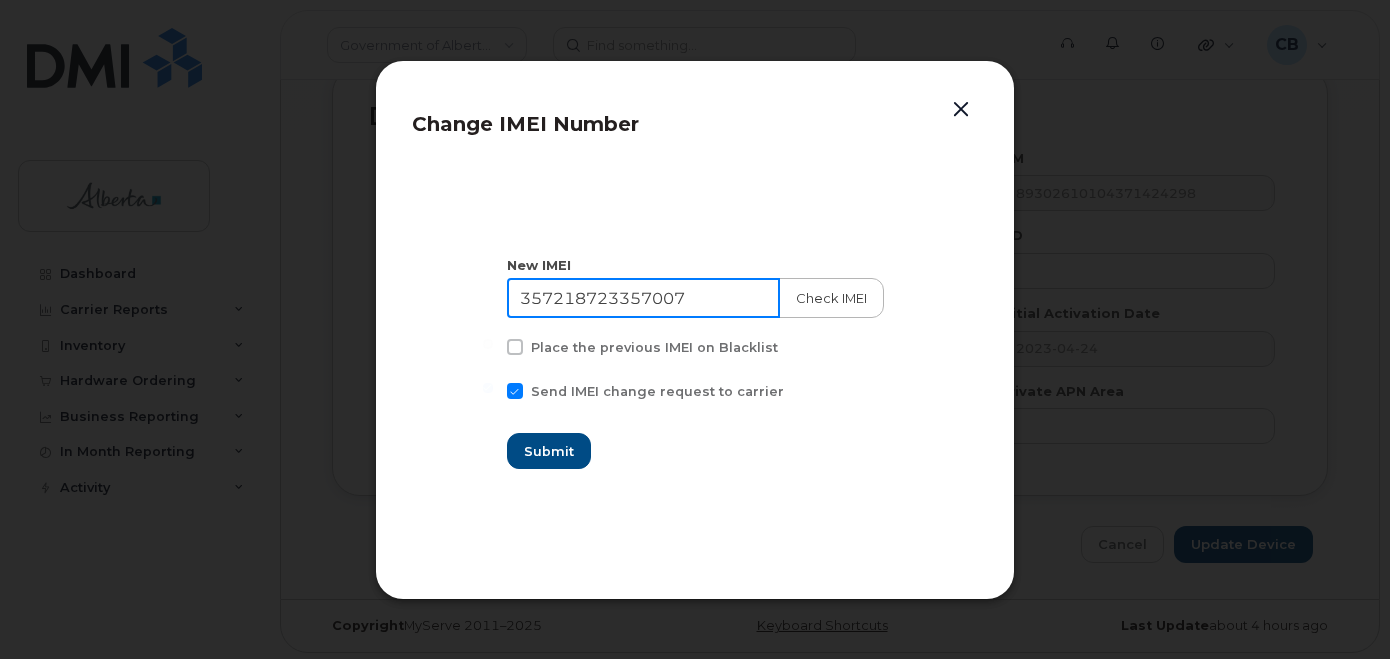 type on "357218723357007" 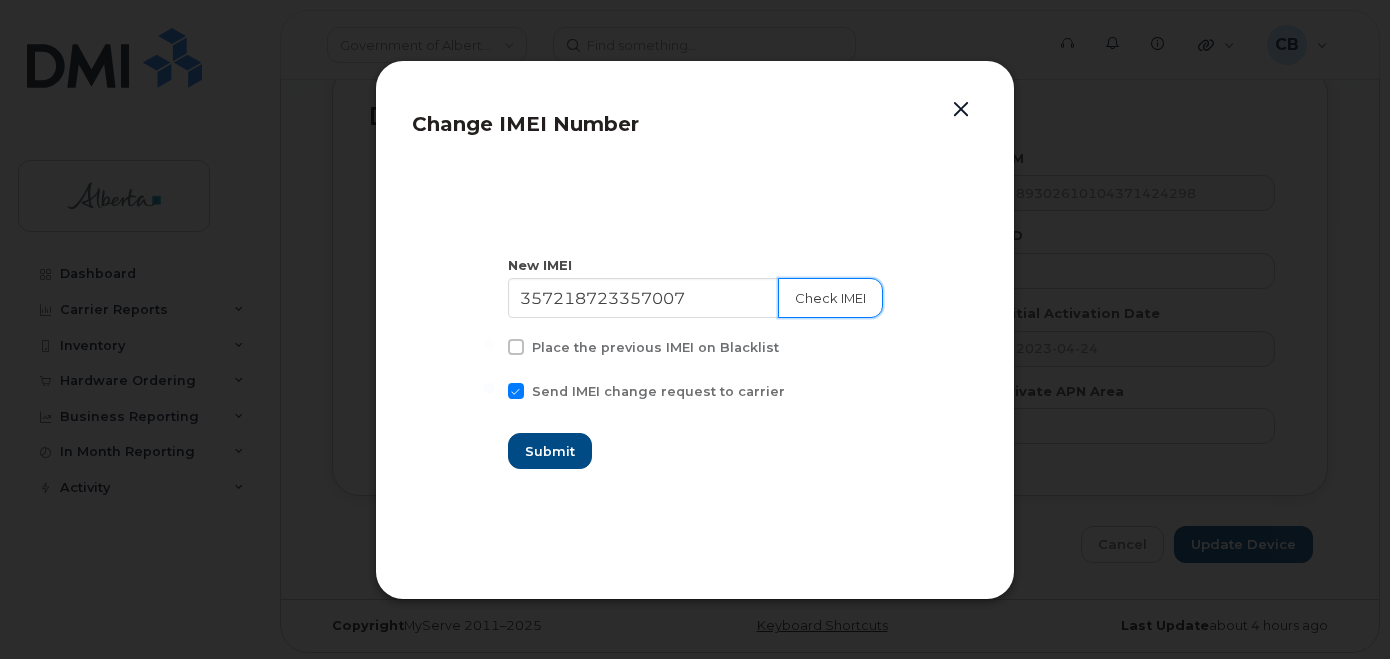 click on "Check IMEI" at bounding box center [830, 298] 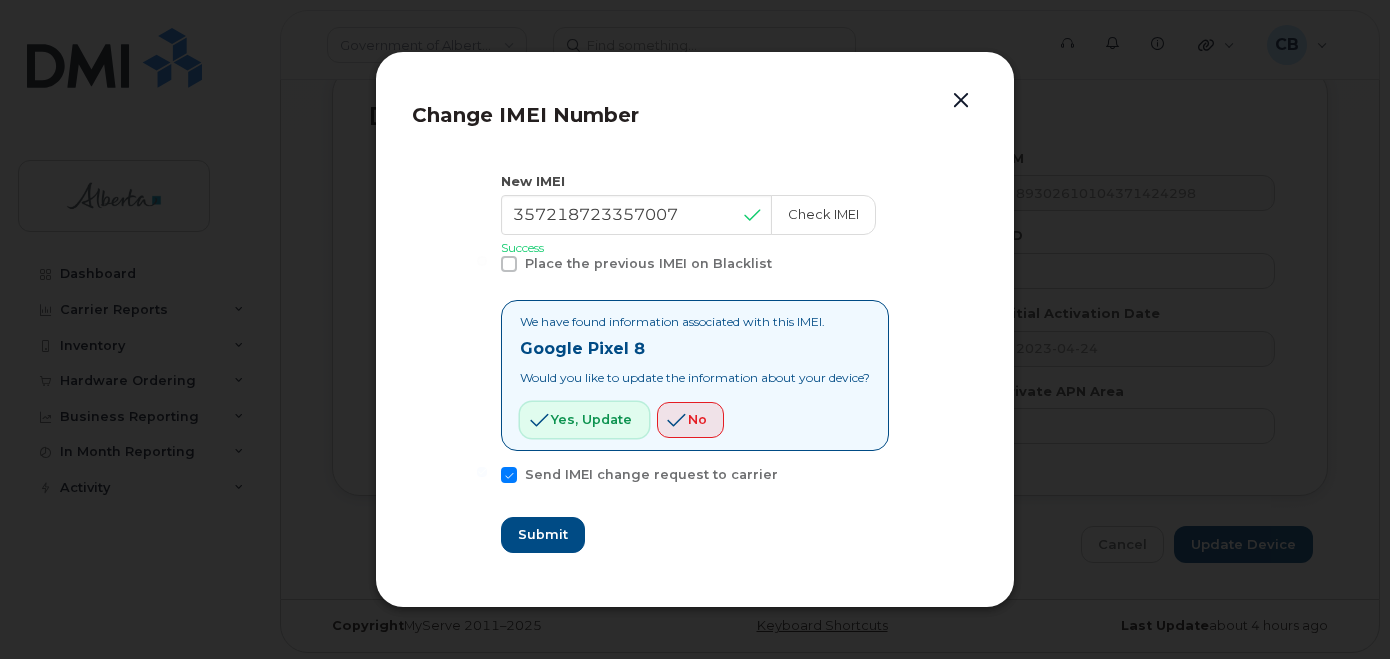 click on "Yes, update" at bounding box center [584, 420] 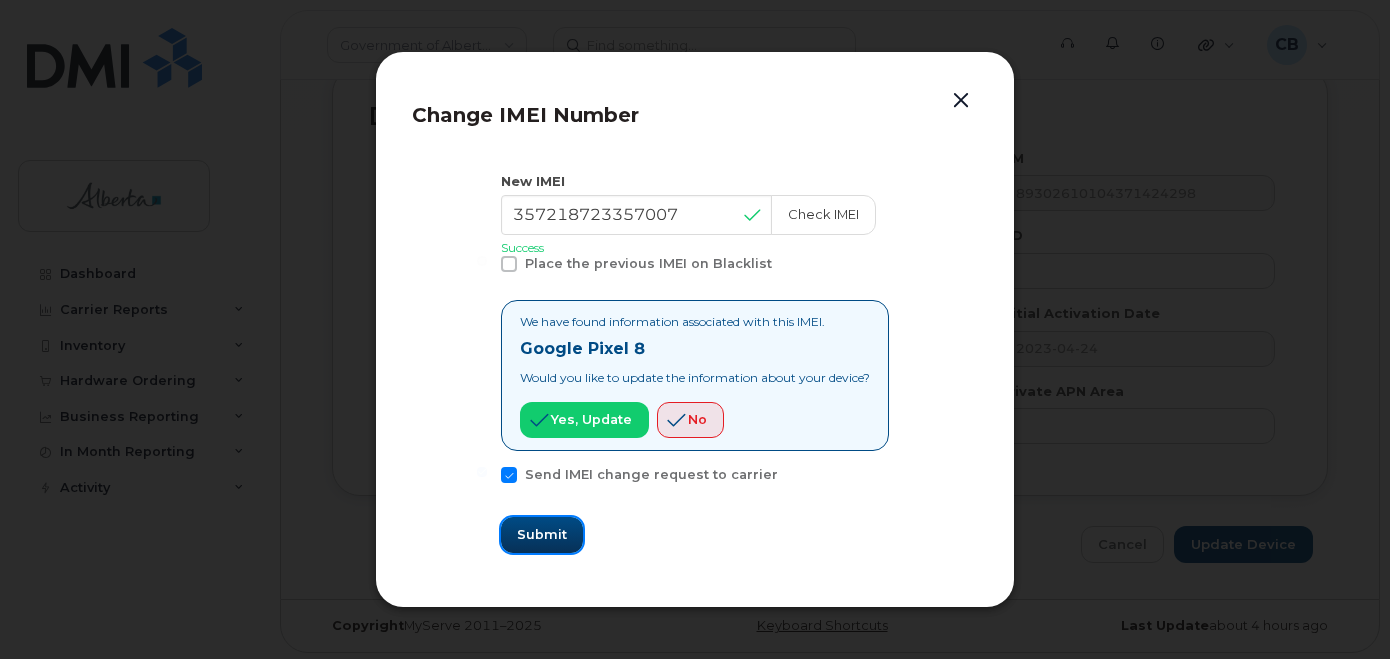 click on "Submit" at bounding box center [542, 534] 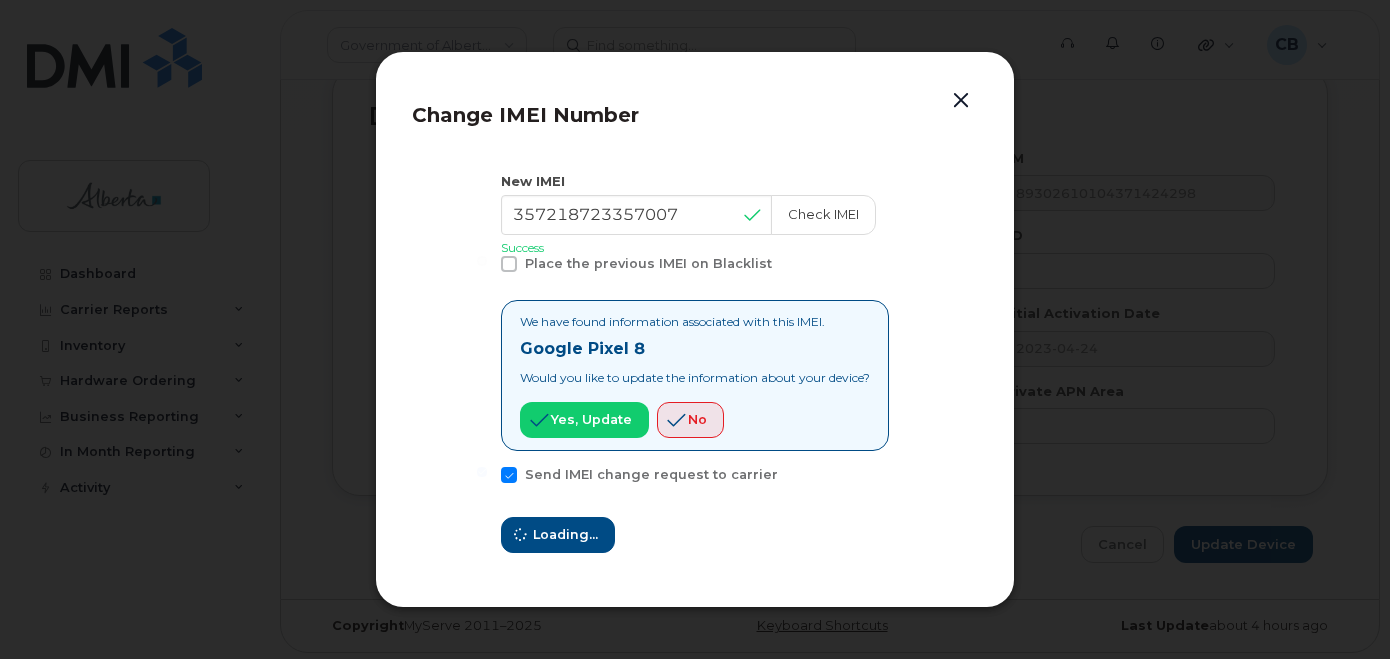 type on "357218723357007" 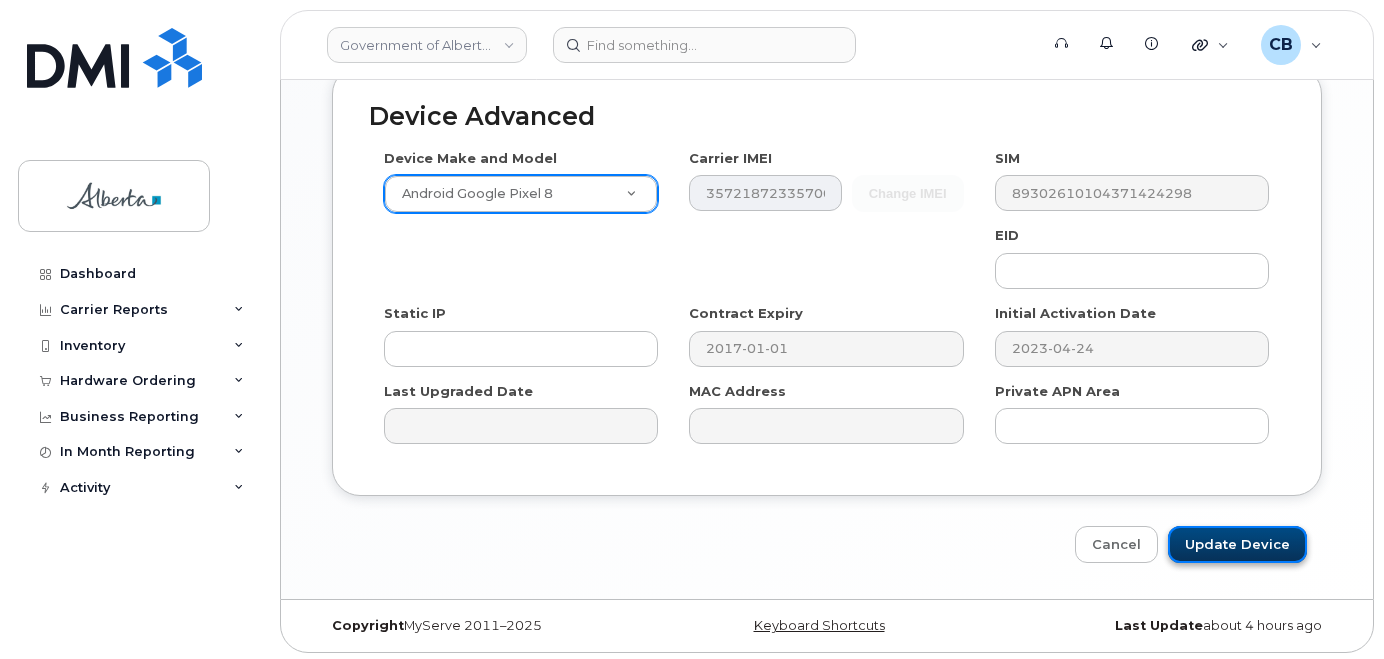 click on "Update Device" at bounding box center [1237, 544] 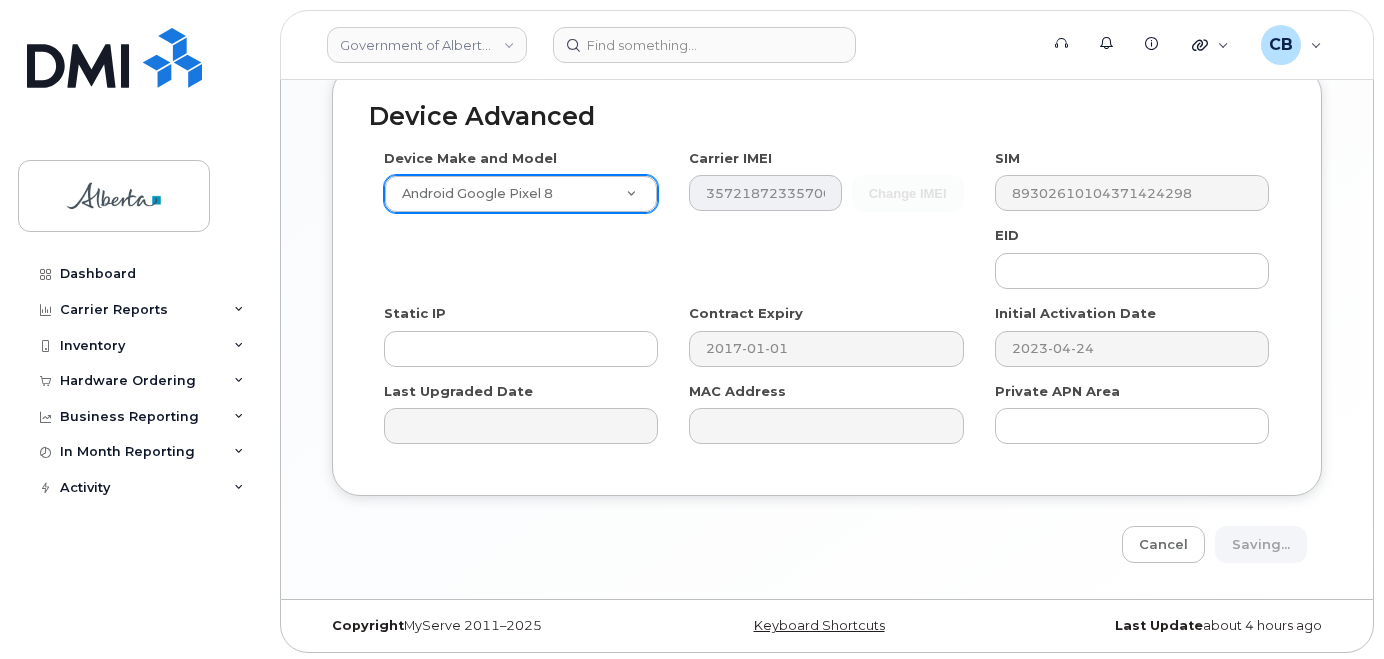 type on "Saving..." 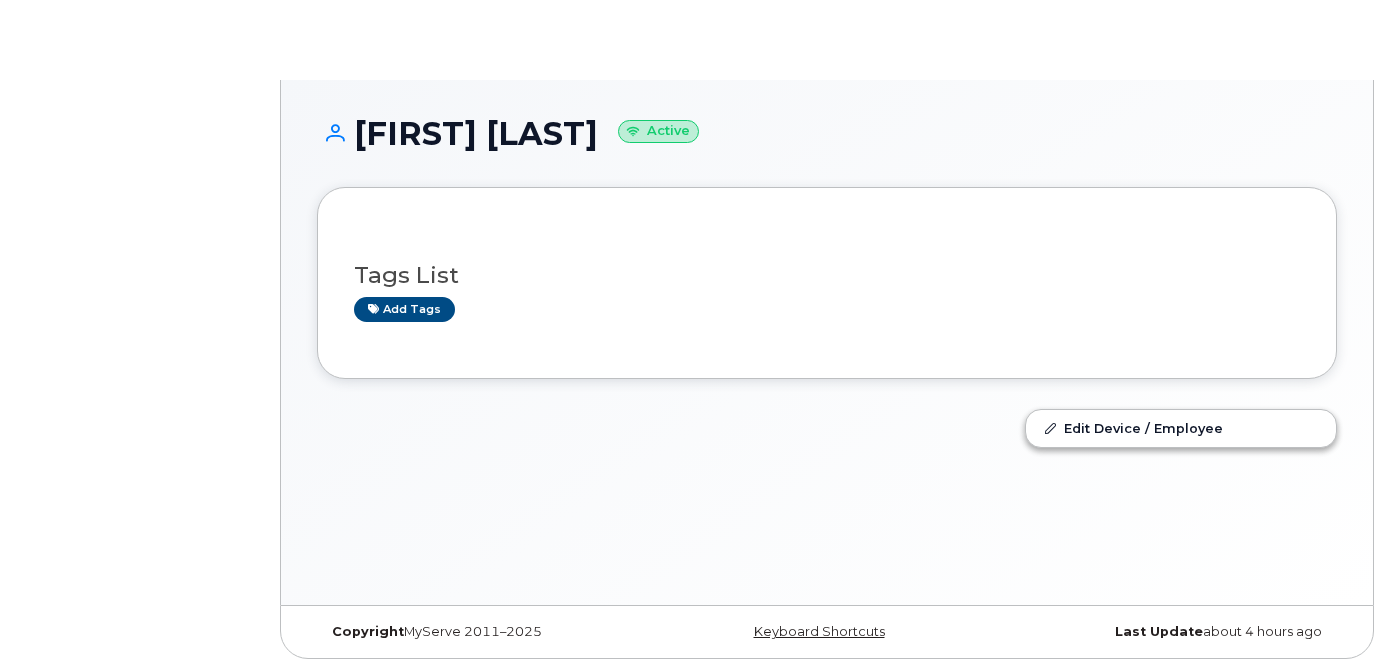 scroll, scrollTop: 0, scrollLeft: 0, axis: both 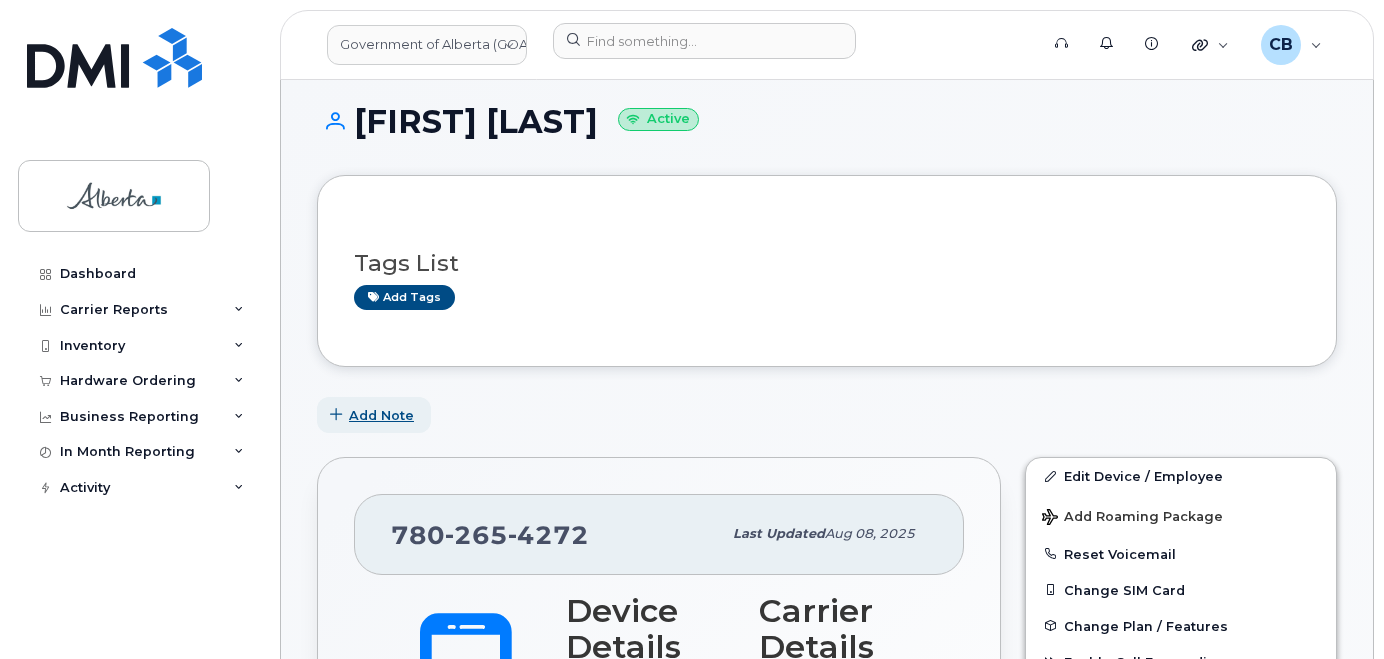 click on "Add Note" at bounding box center [381, 415] 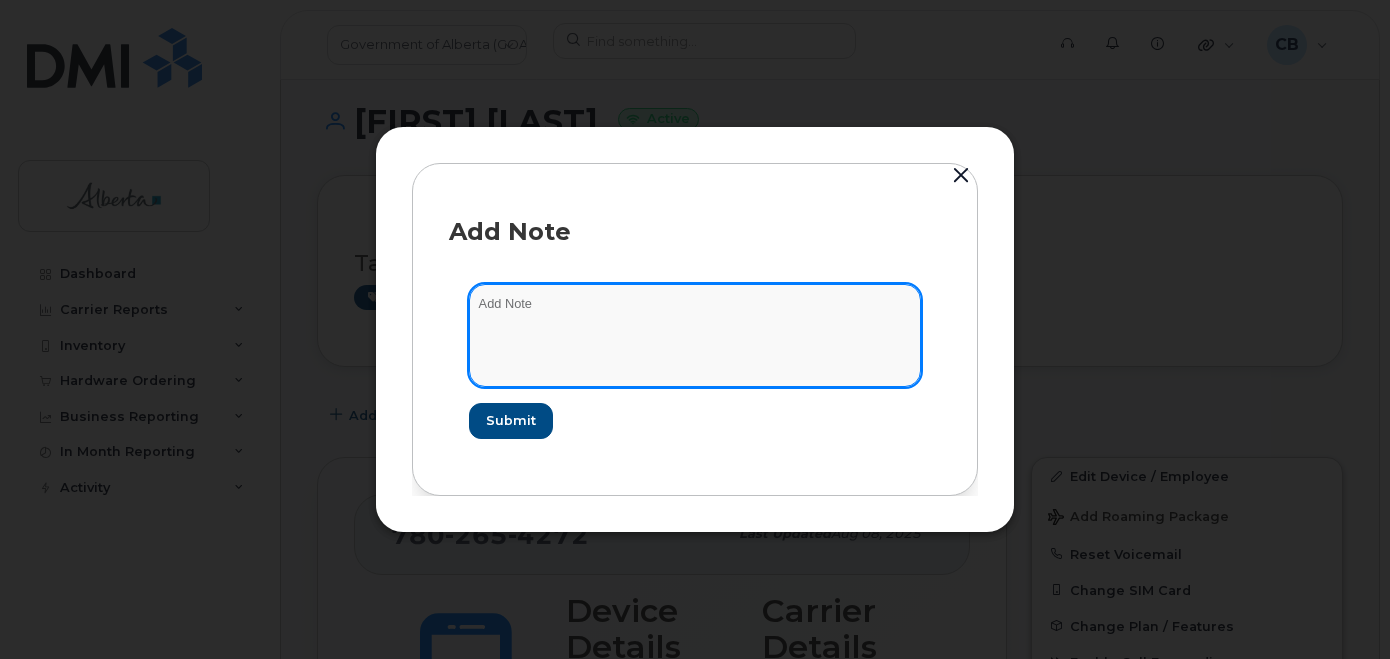 click at bounding box center (695, 335) 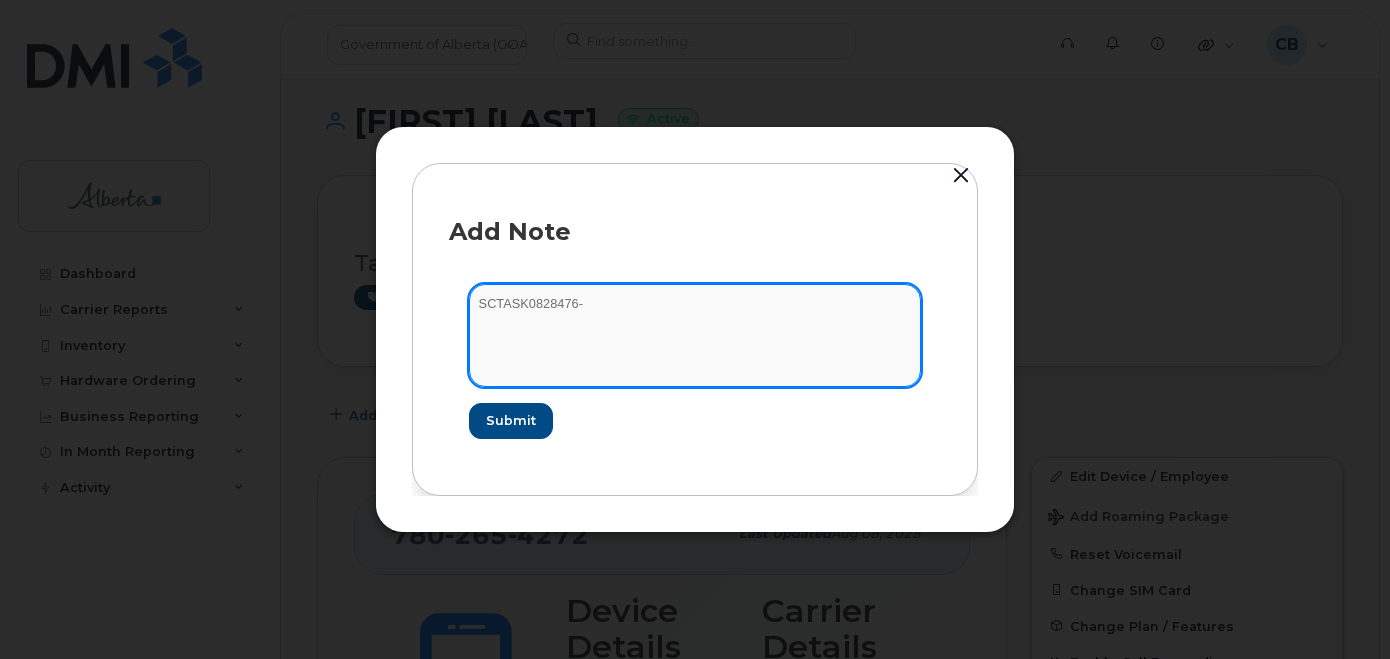 paste on "Device Assign Spare … from device IMEI/sn to device IMEI/sn. Requested by ..." 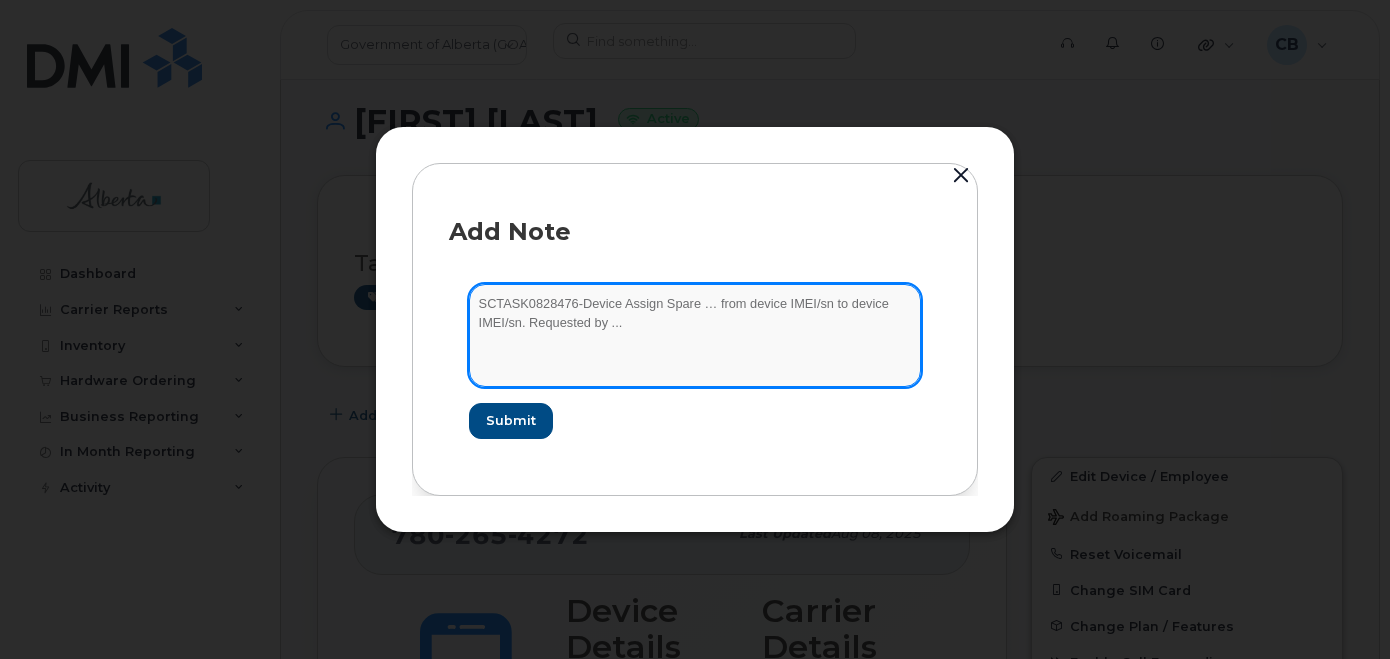 click on "SCTASK0828476-Device Assign Spare … from device IMEI/sn to device IMEI/sn. Requested by ..." at bounding box center (695, 335) 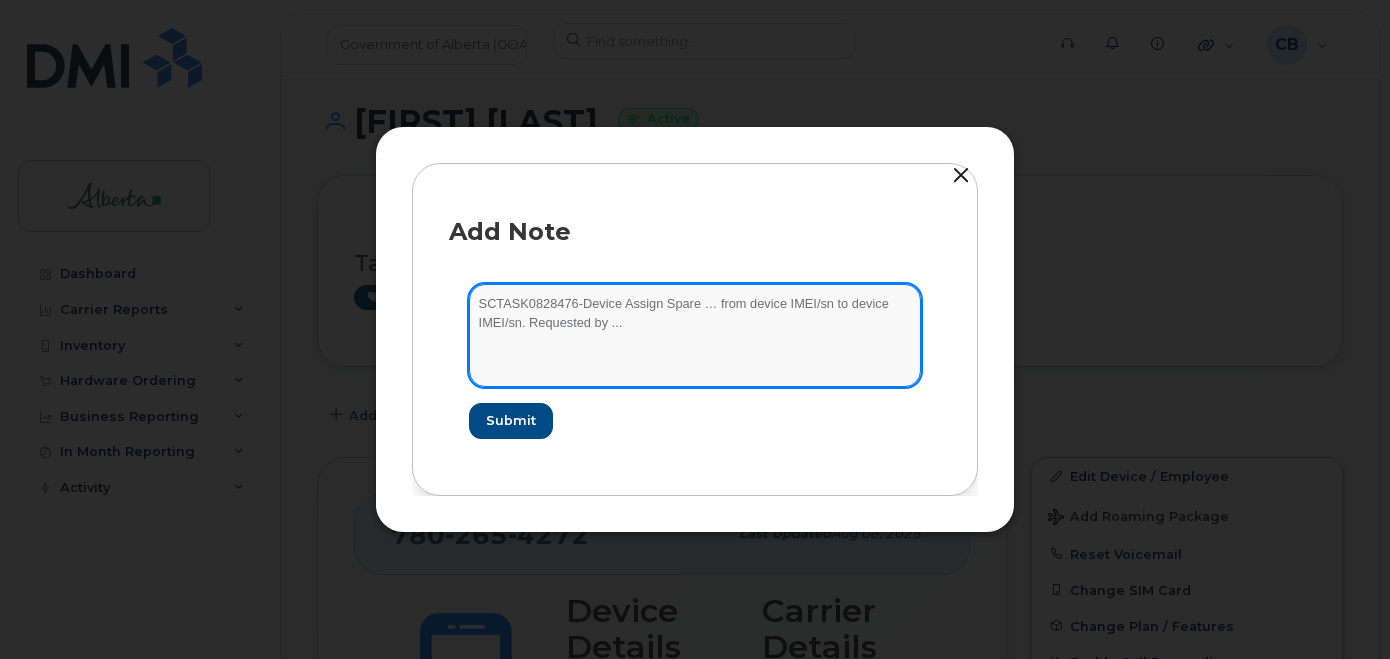 paste on "7802654272" 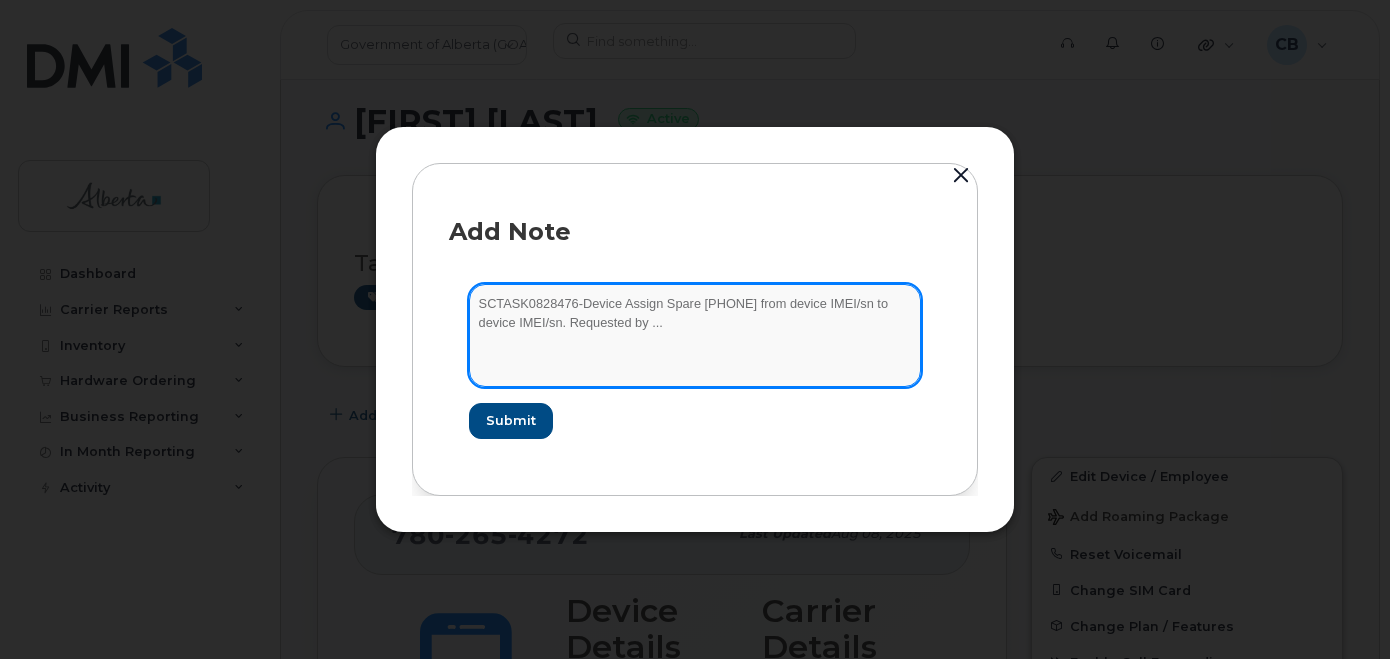 click on "SCTASK0828476-Device Assign Spare 7802654272 from device IMEI/sn to device IMEI/sn. Requested by ..." at bounding box center (695, 335) 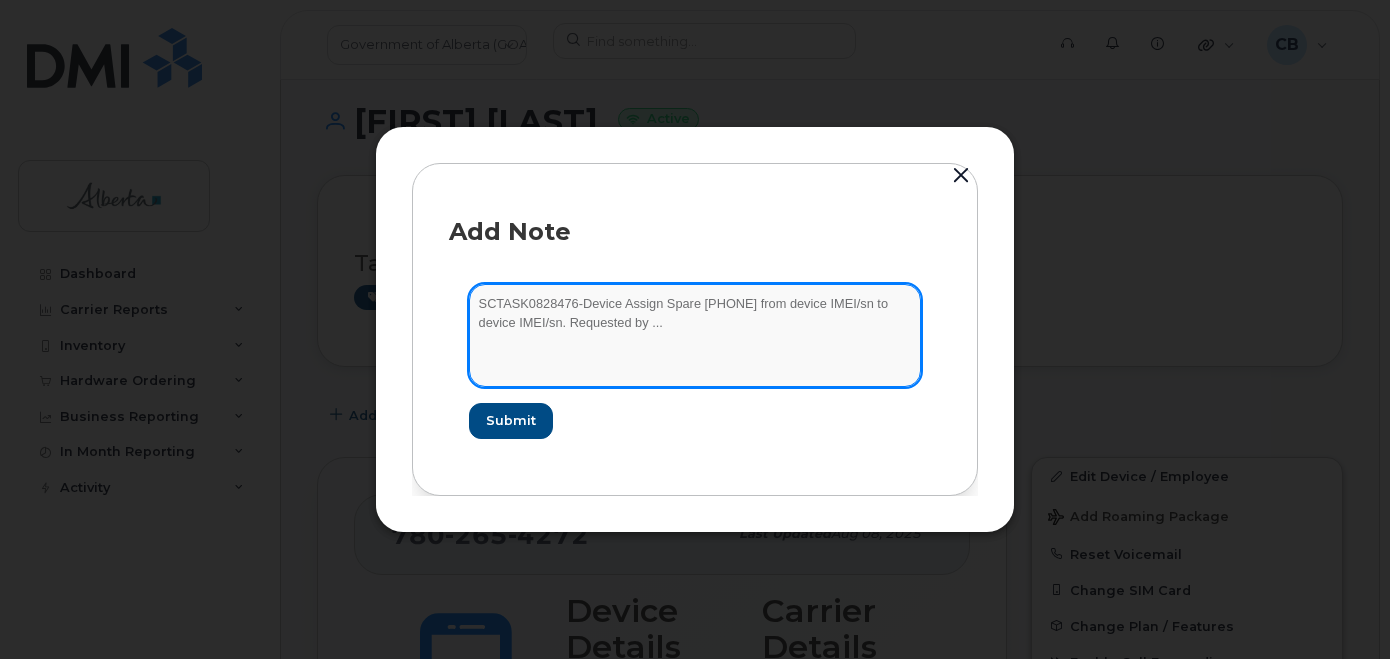 click on "SCTASK0828476-Device Assign Spare 7802654272 from device IMEI/sn to device IMEI/sn. Requested by ..." at bounding box center (695, 335) 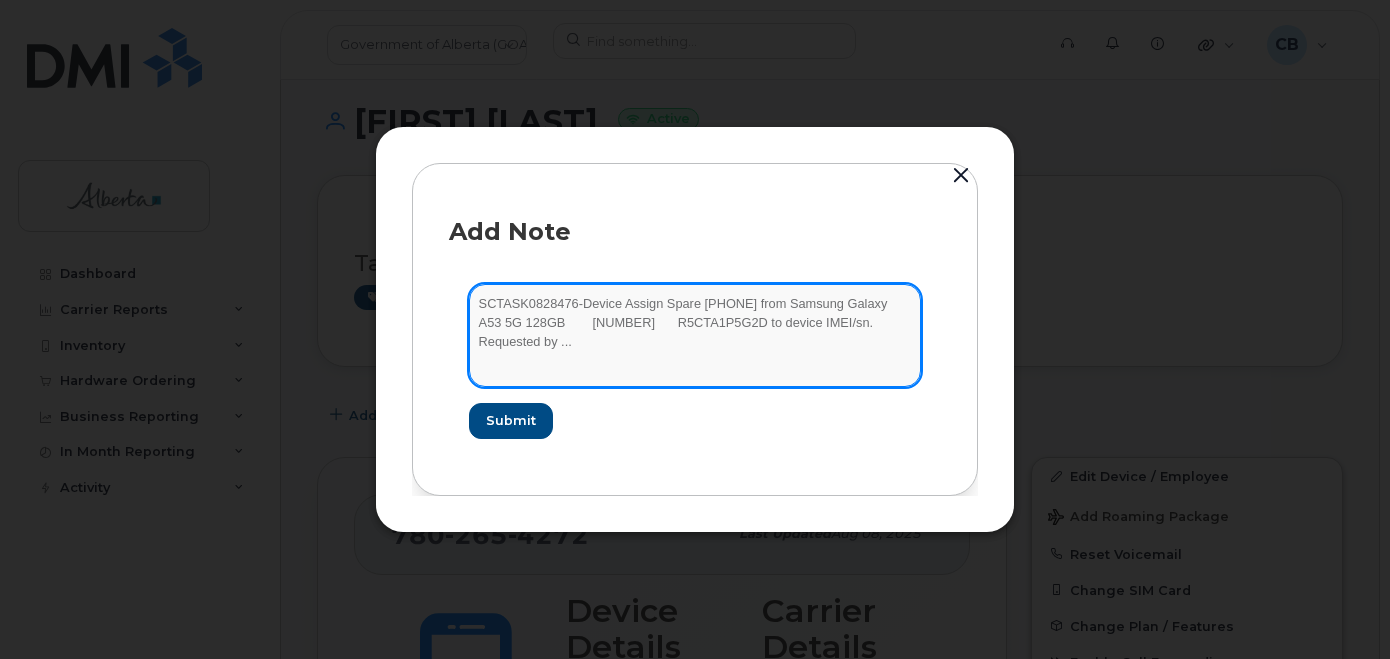 click on "SCTASK0828476-Device Assign Spare 7802654272 from Samsung Galaxy A53 5G 128GB	351690514088049	R5CTA1P5G2D to device IMEI/sn. Requested by ..." at bounding box center (695, 335) 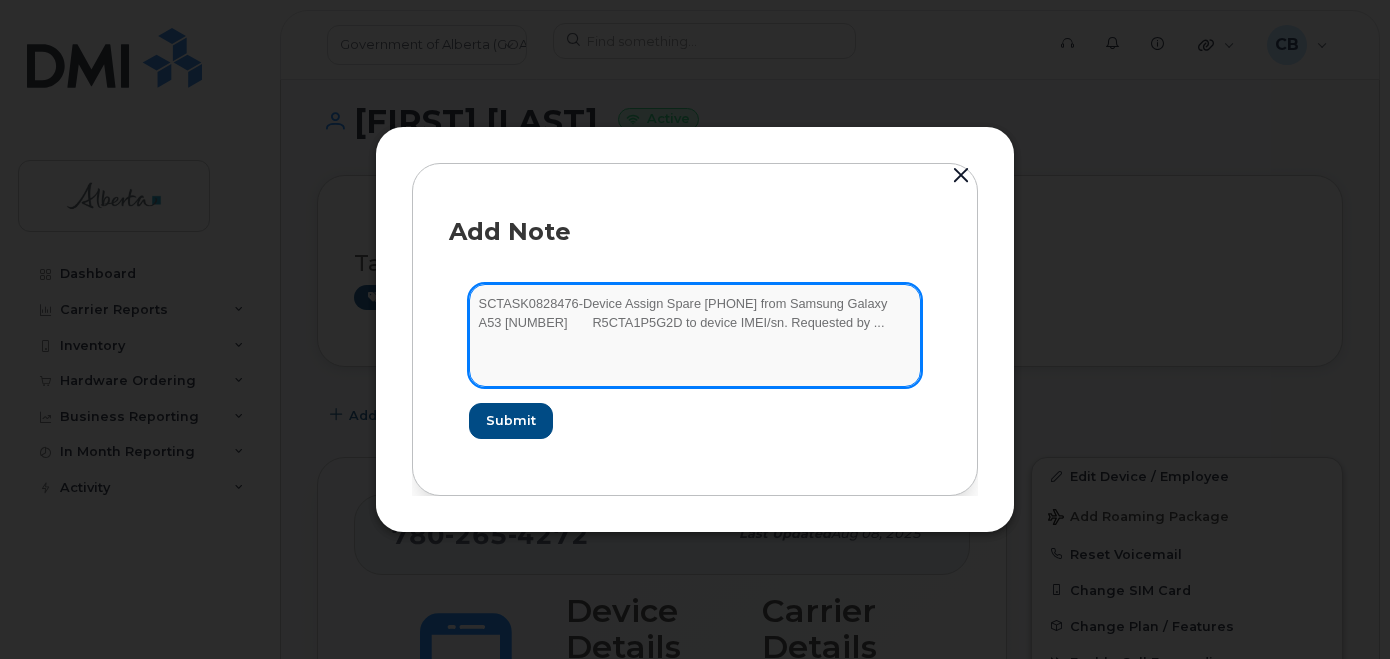 click on "SCTASK0828476-Device Assign Spare 7802654272 from Samsung Galaxy A53 351690514088049	R5CTA1P5G2D to device IMEI/sn. Requested by ..." at bounding box center (695, 335) 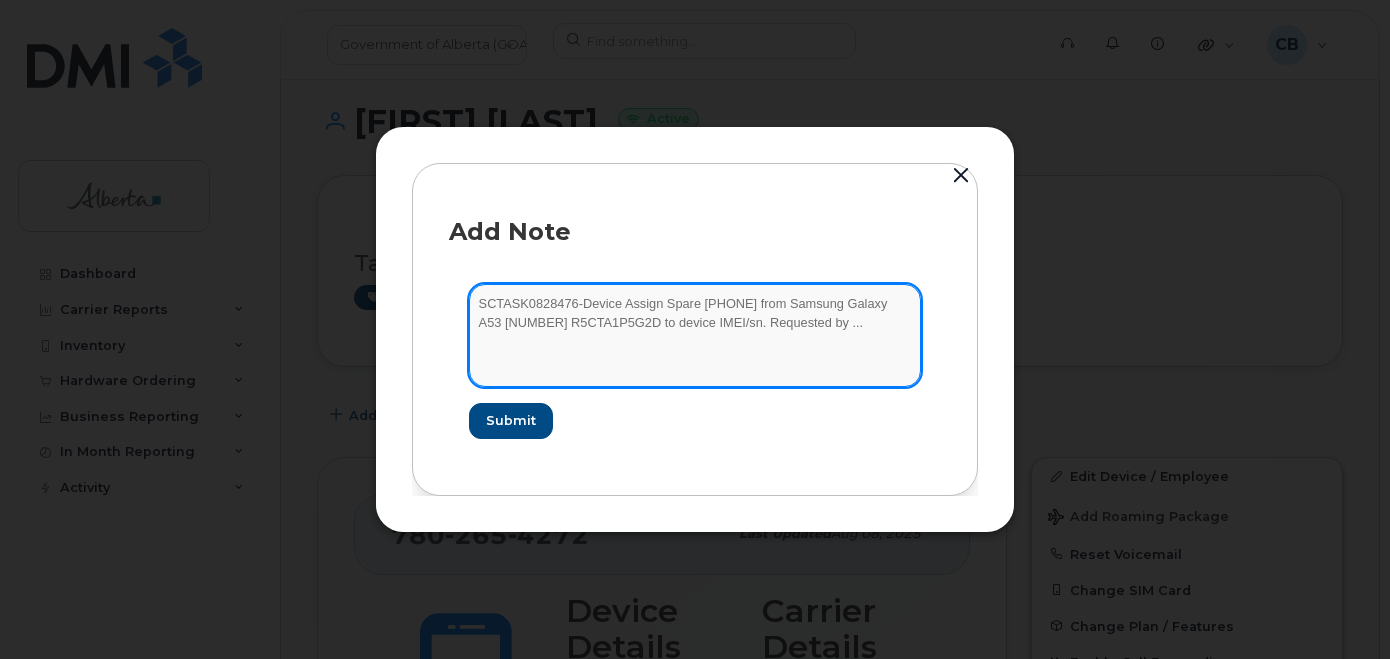 click on "SCTASK0828476-Device Assign Spare 7802654272 from Samsung Galaxy A53 351690514088049 R5CTA1P5G2D to device IMEI/sn. Requested by ..." at bounding box center (695, 335) 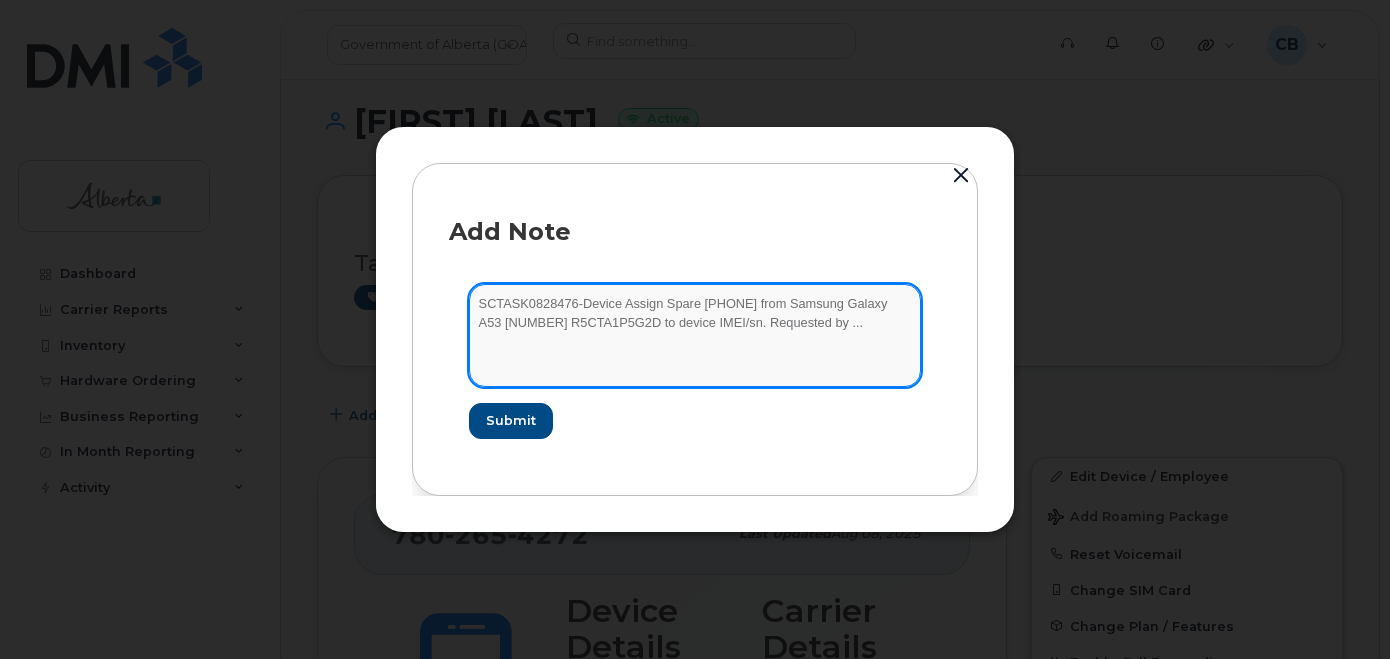 click on "SCTASK0828476-Device Assign Spare 7802654272 from Samsung Galaxy A53 351690514088049 R5CTA1P5G2D to device IMEI/sn. Requested by ..." at bounding box center [695, 335] 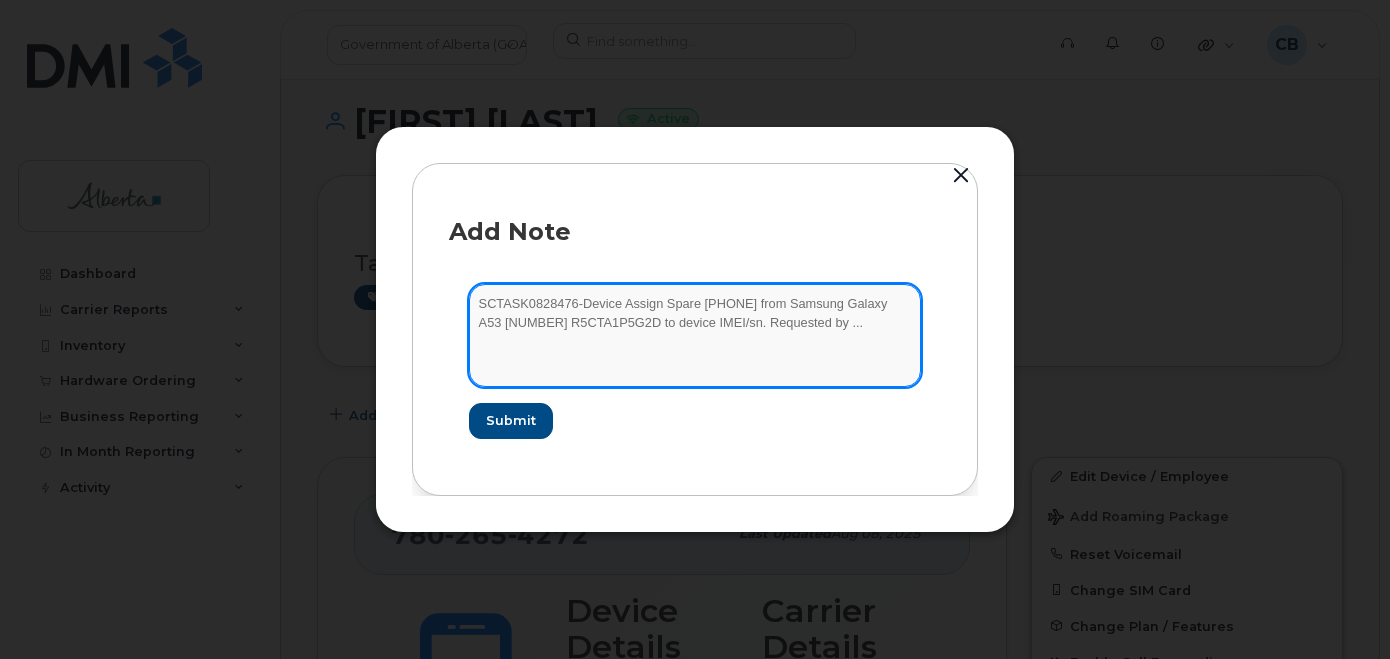 paste on "Pixel 8	357218723357007	4A151FDJH002AB" 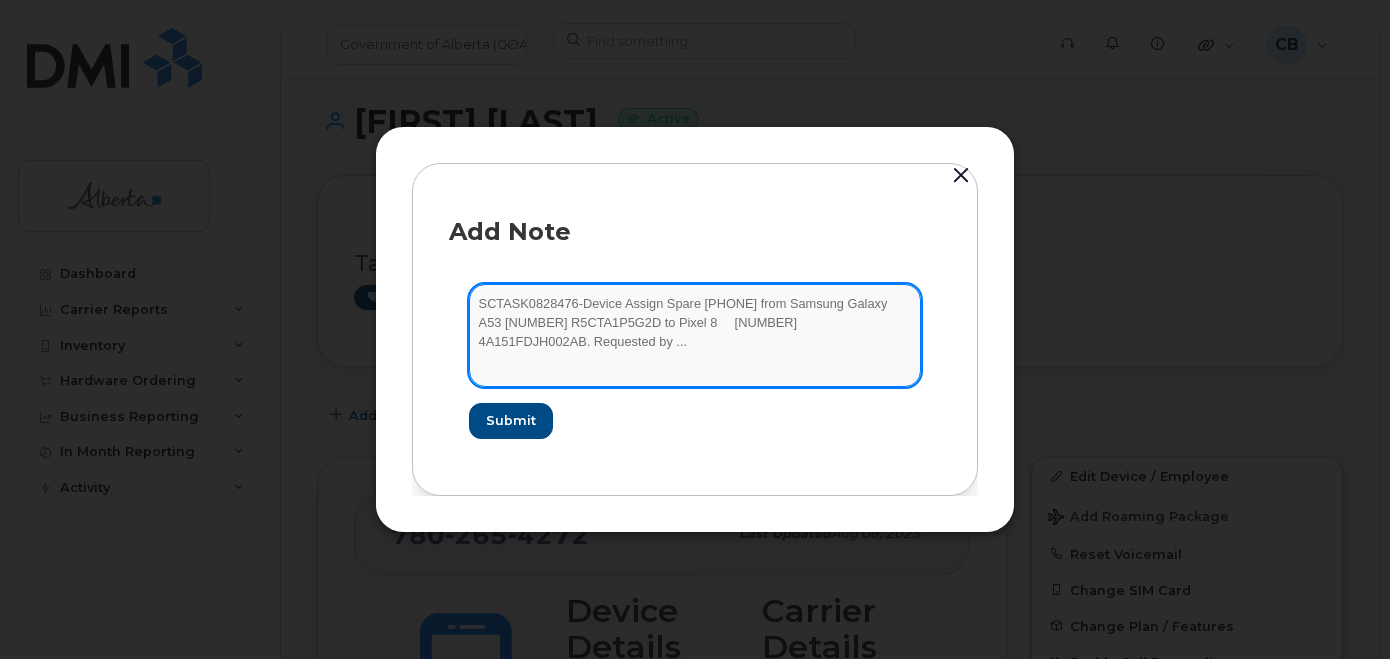 click on "SCTASK0828476-Device Assign Spare 7802654272 from Samsung Galaxy A53 351690514088049 R5CTA1P5G2D to Pixel 8	357218723357007	4A151FDJH002AB. Requested by ..." at bounding box center [695, 335] 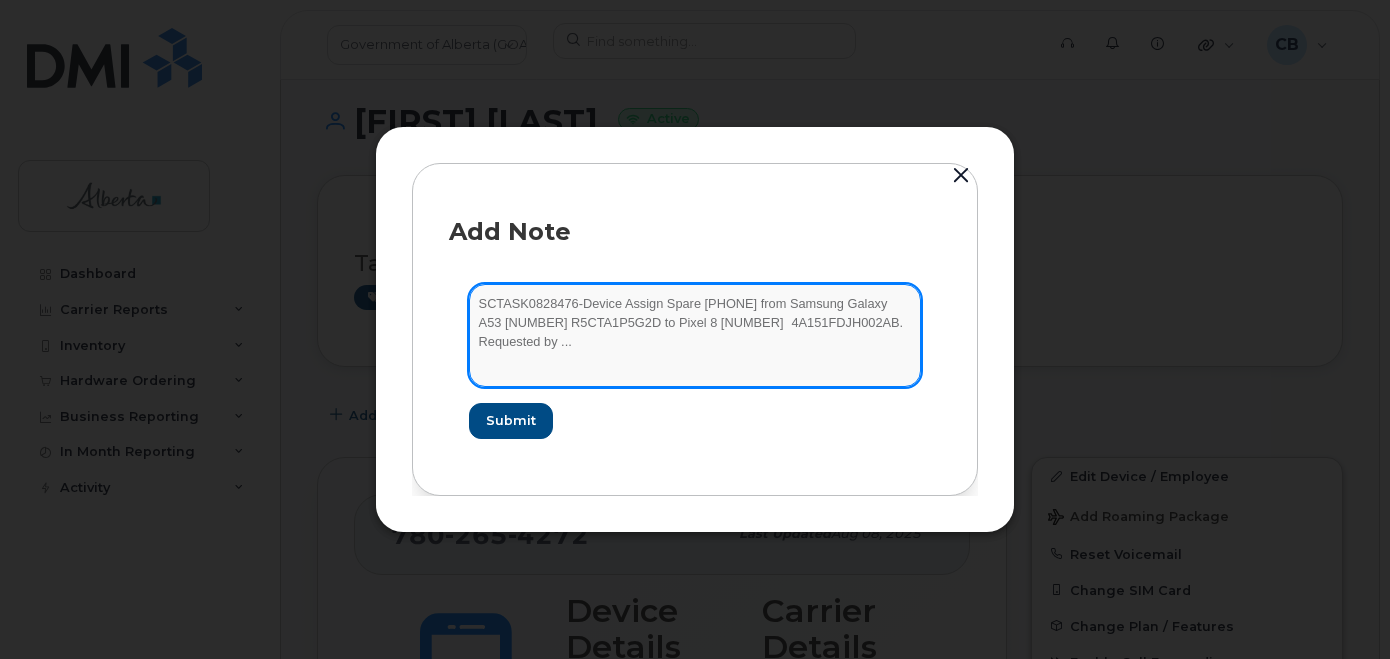 click on "SCTASK0828476-Device Assign Spare 7802654272 from Samsung Galaxy A53 351690514088049 R5CTA1P5G2D to Pixel 8 357218723357007	4A151FDJH002AB. Requested by ..." at bounding box center (695, 335) 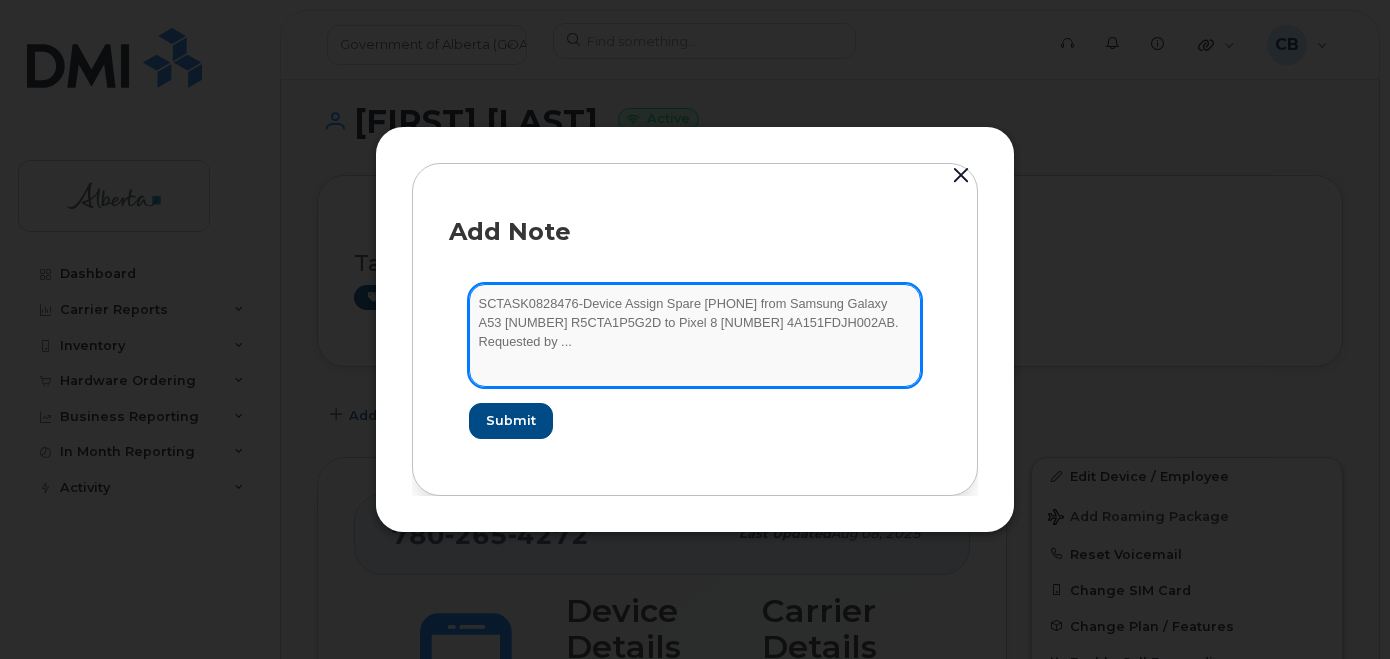 click on "SCTASK0828476-Device Assign Spare 7802654272 from Samsung Galaxy A53 351690514088049 R5CTA1P5G2D to Pixel 8 357218723357007 4A151FDJH002AB. Requested by ..." at bounding box center (695, 335) 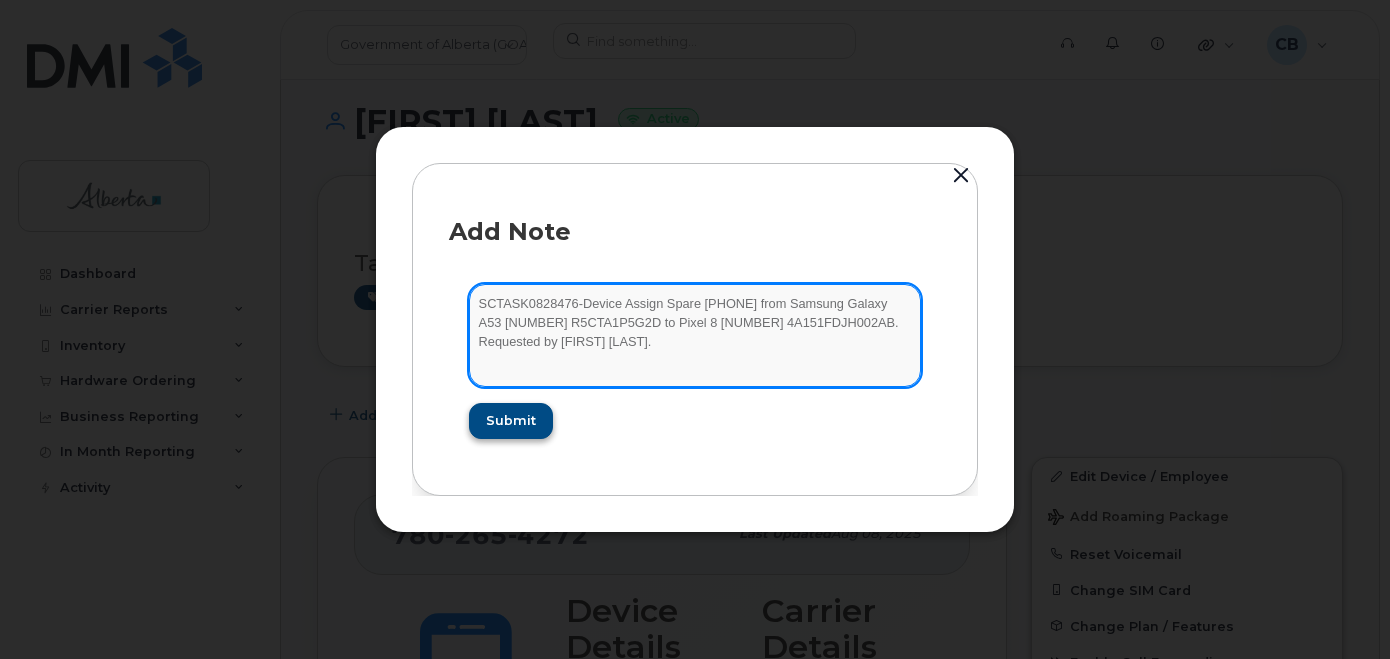 type on "SCTASK0828476-Device Assign Spare 7802654272 from Samsung Galaxy A53 351690514088049 R5CTA1P5G2D to Pixel 8 357218723357007 4A151FDJH002AB. Requested by Lisa Neame." 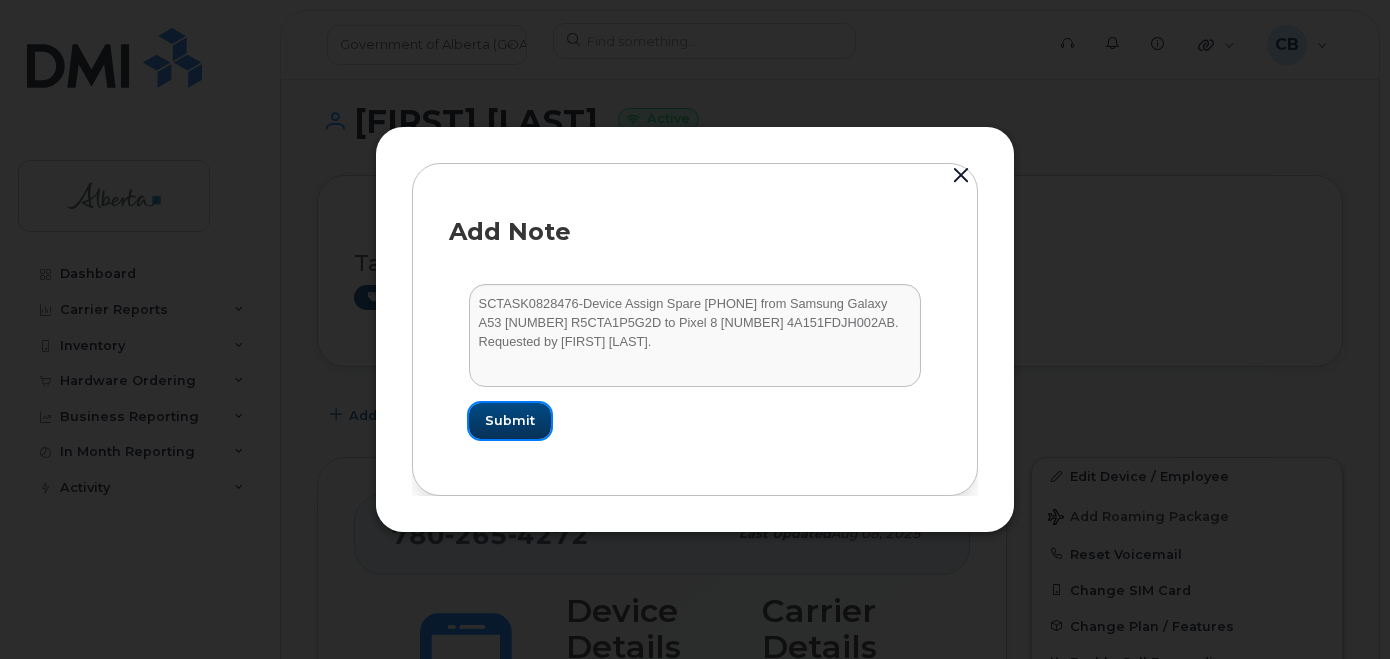 click on "Submit" at bounding box center [510, 420] 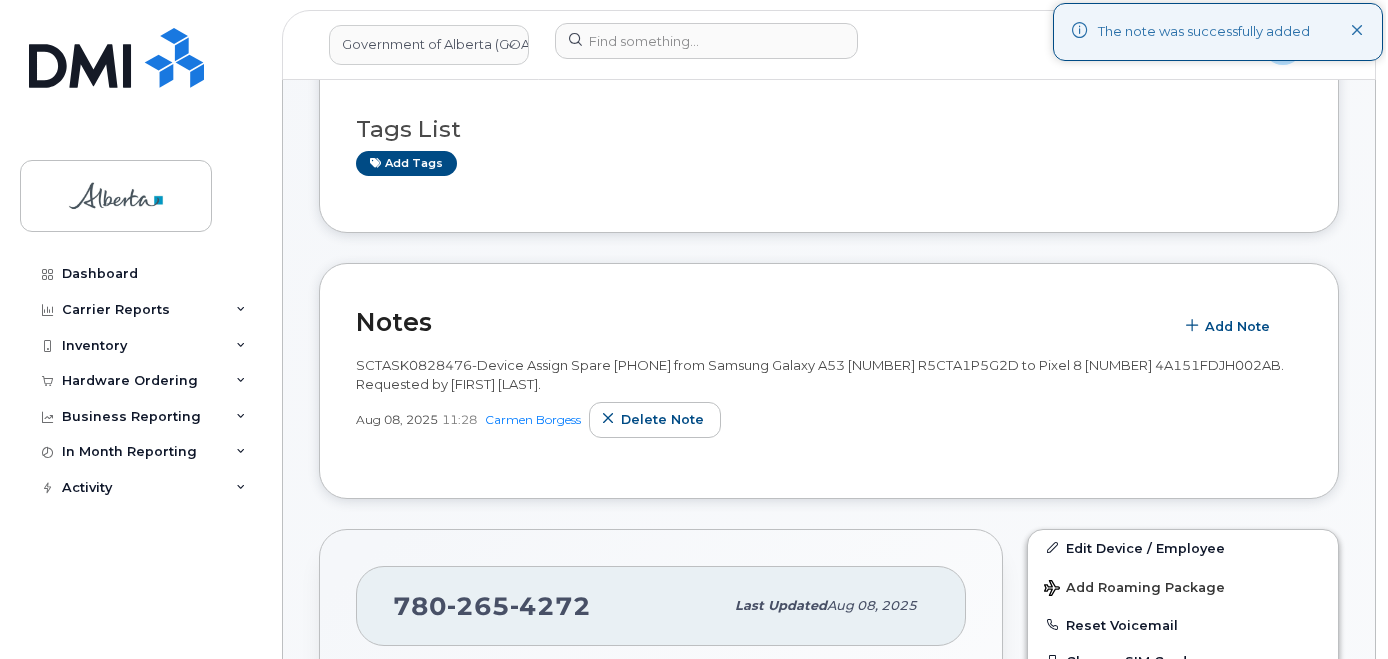 scroll, scrollTop: 212, scrollLeft: 0, axis: vertical 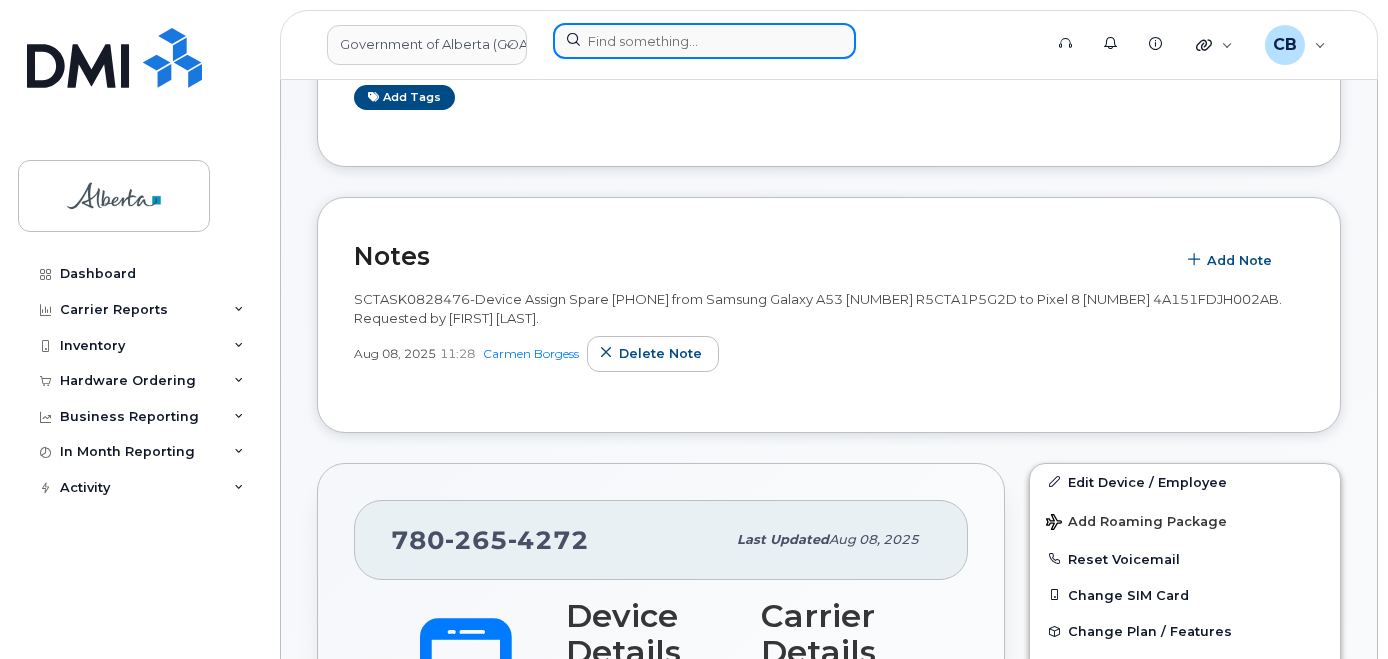 click at bounding box center [704, 41] 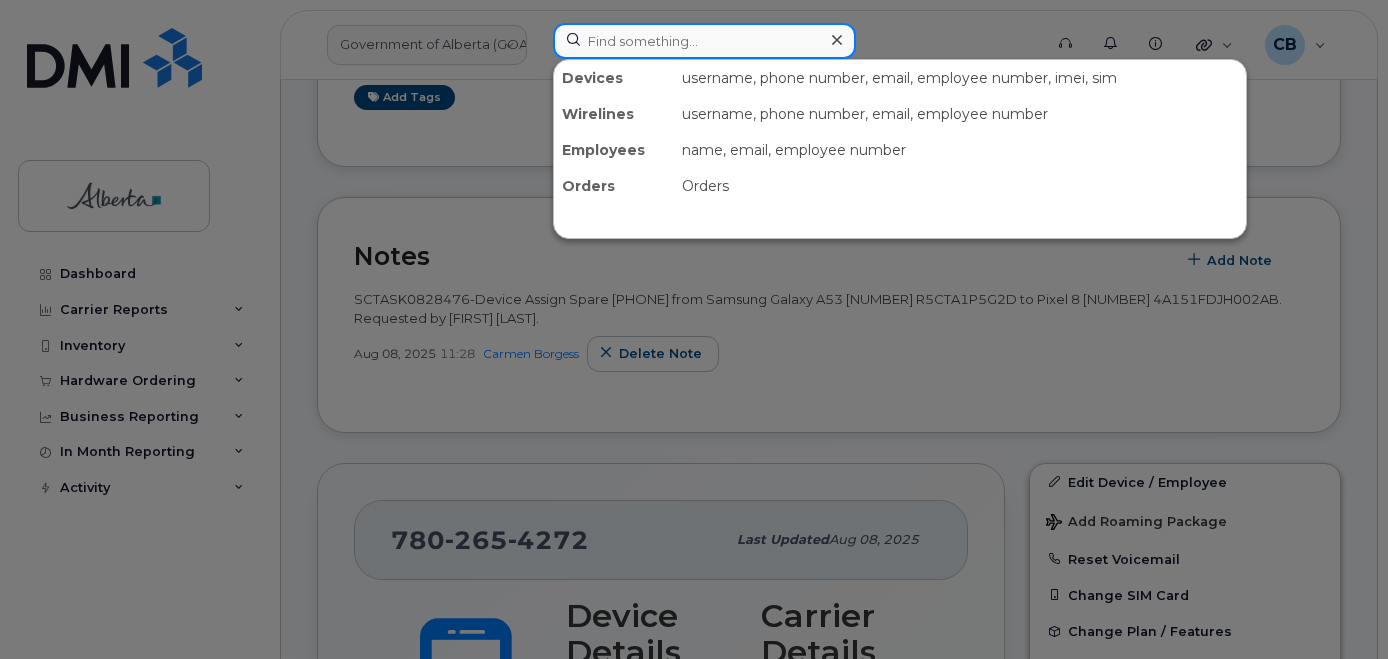 paste on "7807205720" 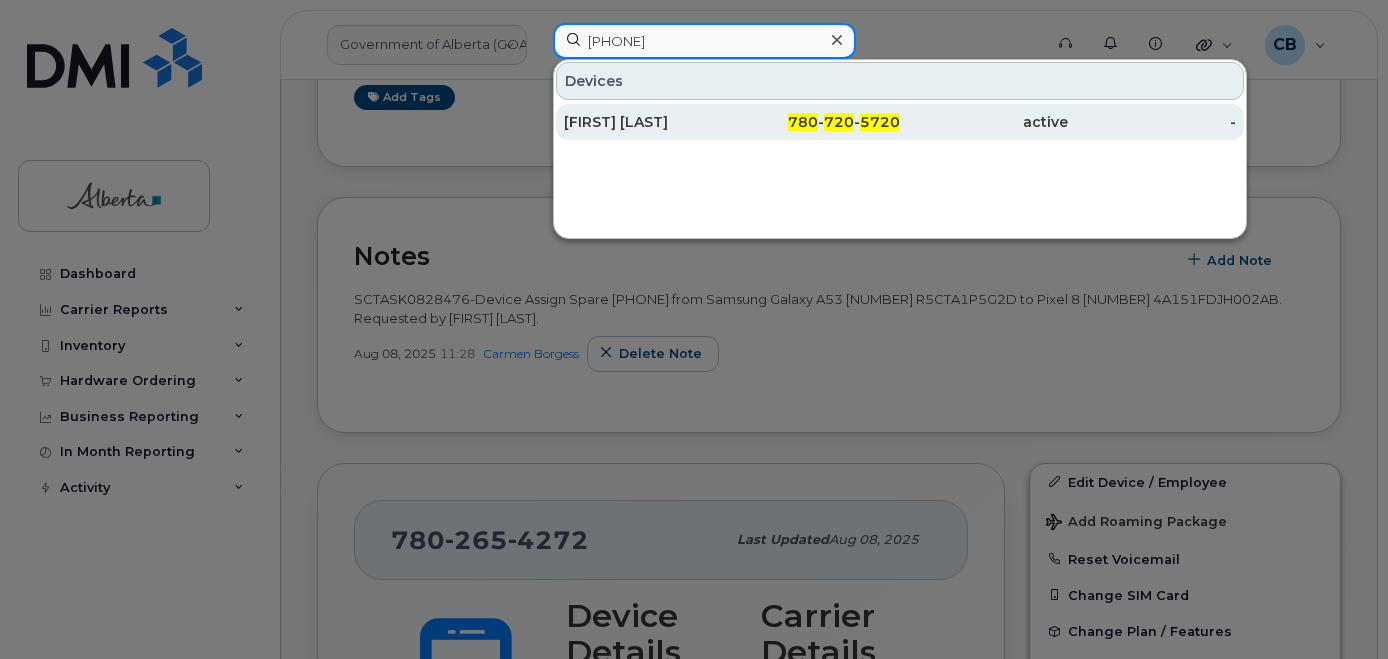 type on "7807205720" 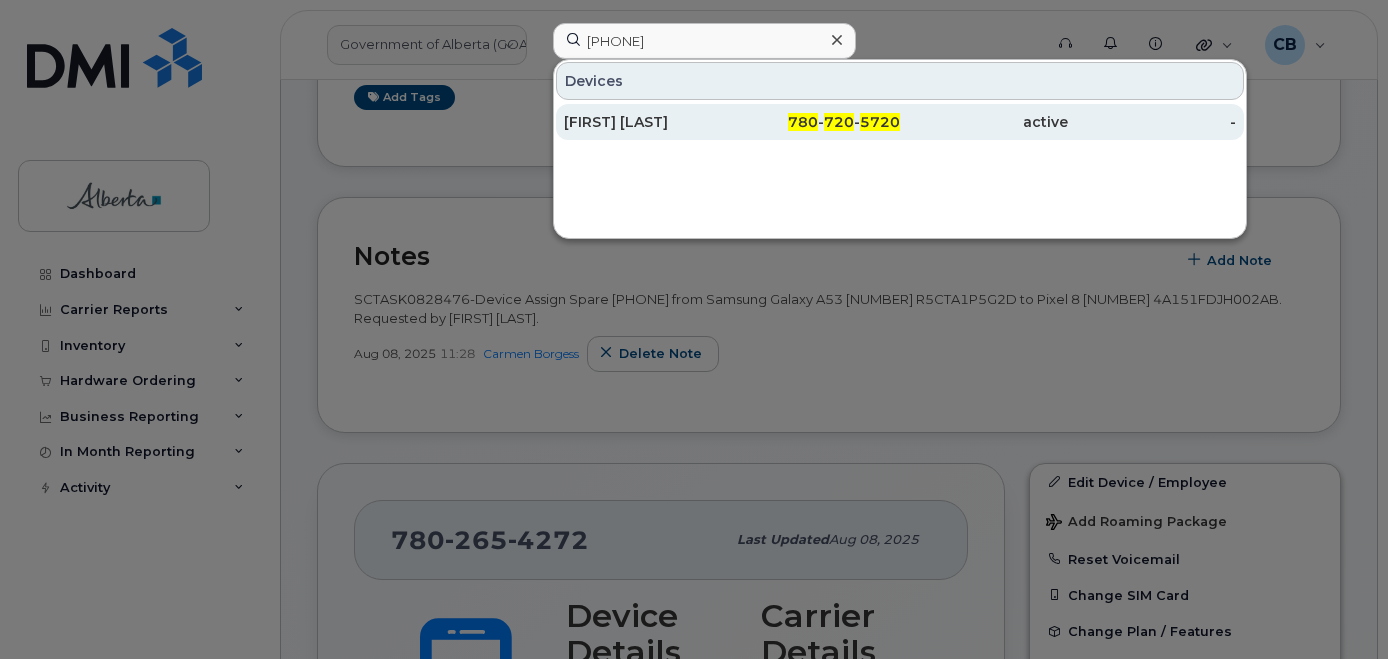 click on "[FIRST] [LAST]" 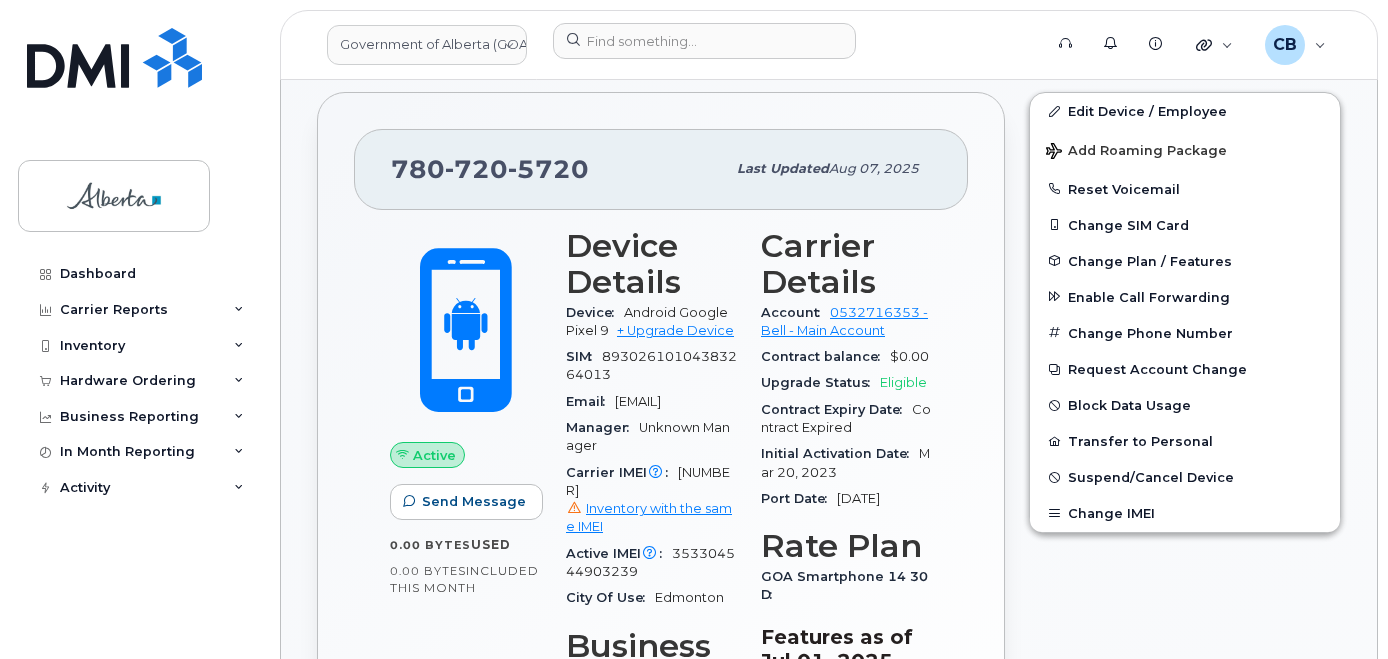 scroll, scrollTop: 751, scrollLeft: 0, axis: vertical 